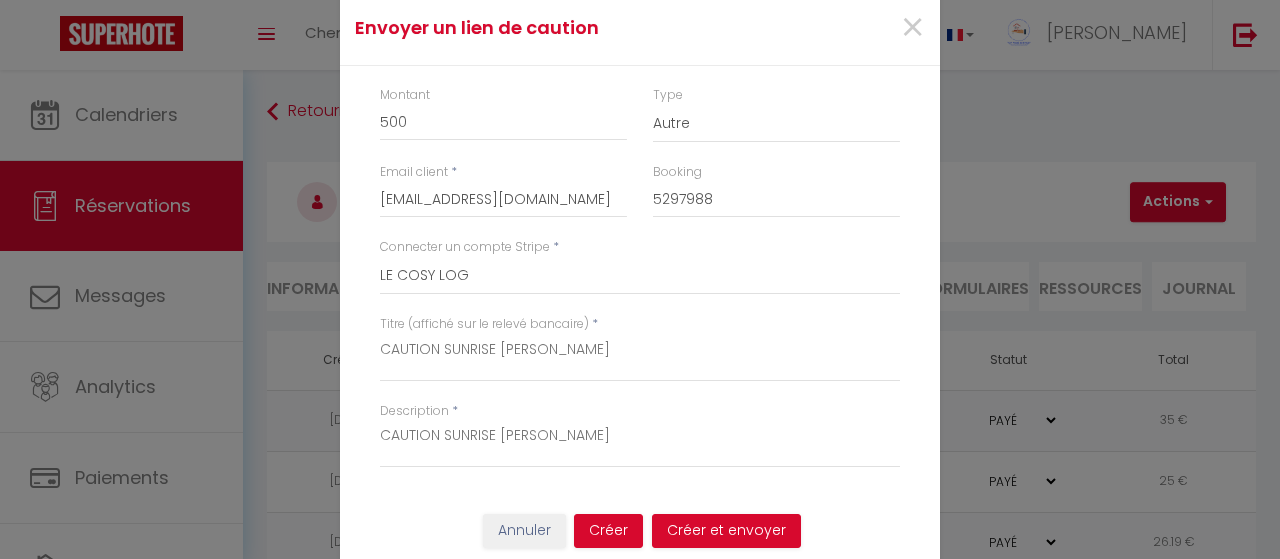 select on "other" 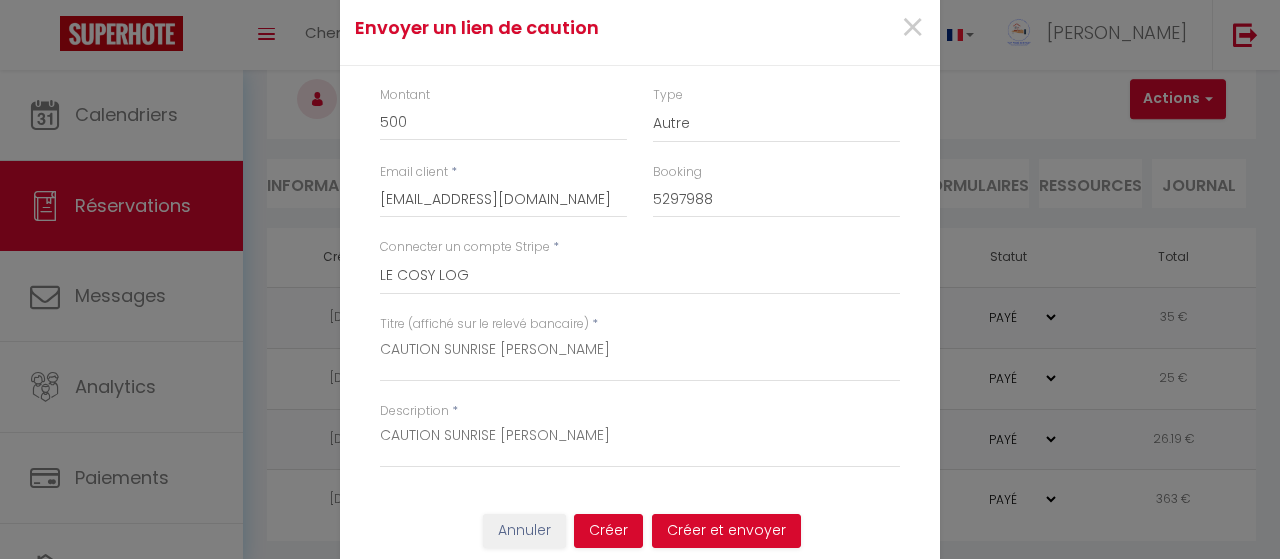 scroll, scrollTop: 0, scrollLeft: 0, axis: both 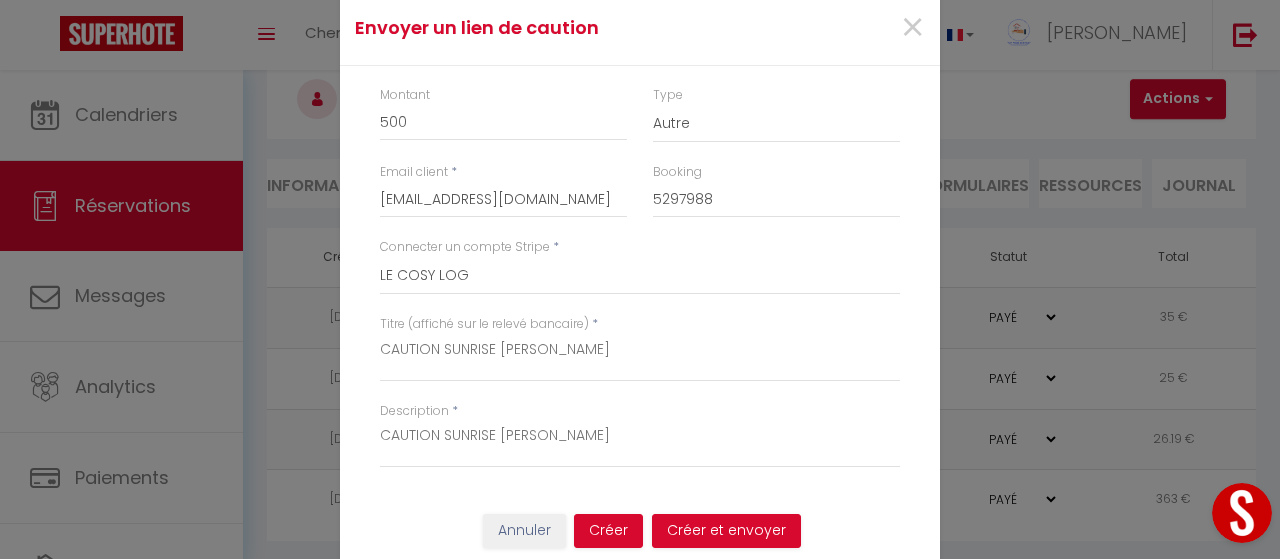 click on "Envoyer un lien de caution   ×         Montant   500   Type   Nuits   Frais de ménage   Taxe de séjour   Autre     Email client   *   [EMAIL_ADDRESS][DOMAIN_NAME]   Booking   5297988
Connecter un compte Stripe
*   [PERSON_NAME] [PERSON_NAME] SOUEHLA [PERSON_NAME] LE CLUB JARDIN BABYLONE SMILE DUPLEX STUDIO ZEN STUDIO CORAIL JASSES424 [PERSON_NAME] DIXI APPART EDEN APPART COSYLOUNGE AIGUES VIVES JASSE516 TI TAHITI STUDIO RESID LE MIND DREAM STUDIO [PERSON_NAME] 501 DRAKKAR APPART SUN7 STUDIO LENA STUDIO LE WINE NOTE [PERSON_NAME] LE VOYAGEUR [PERSON_NAME] SEKKIOUI [GEOGRAPHIC_DATA] [GEOGRAPHIC_DATA] [GEOGRAPHIC_DATA] NEW LENA STUDIO LE WHITE SUNRISE LE CORALIE LE GOLFY L'OLYMPE [GEOGRAPHIC_DATA] MARE NOSTRUM LE FLEURIE LA PARENTHESE SEVENTIES .CAMARGBEACH COCO L'OASIS [GEOGRAPHIC_DATA] LES MARINES PLAGEO LE COSY LE GOLFY [PERSON_NAME] OASIS HORIZON HORIZON [PERSON_NAME] EVASION -[PERSON_NAME] LES MARQUISES Santorini LE VINTAGE LE WINE NOTE ST LA PERLE D [PERSON_NAME]" at bounding box center [640, 279] 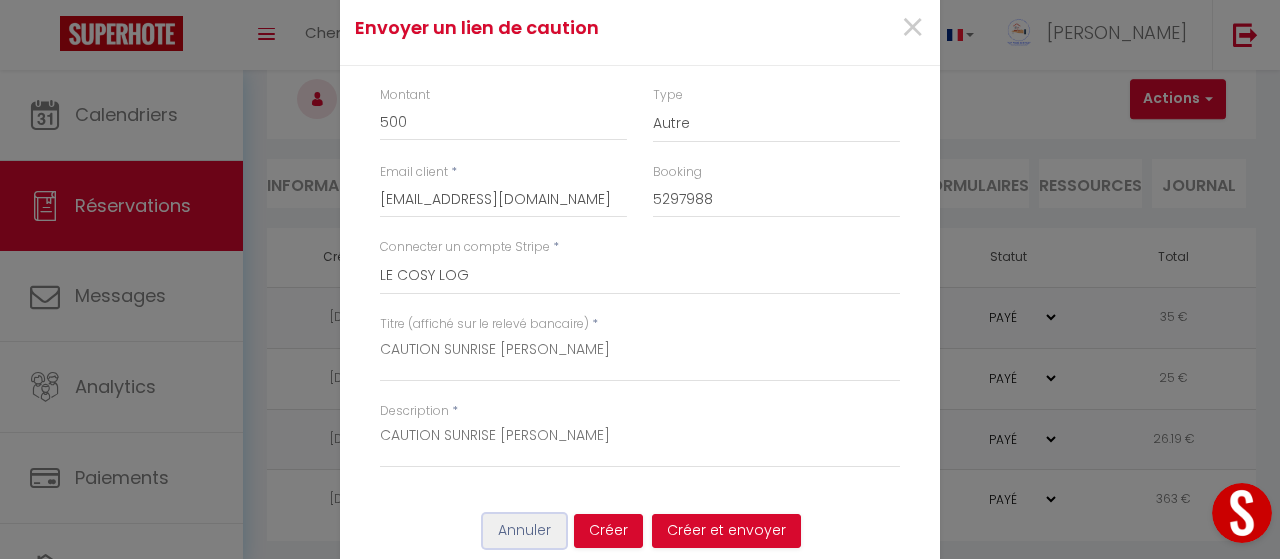 click on "Annuler" at bounding box center [524, 531] 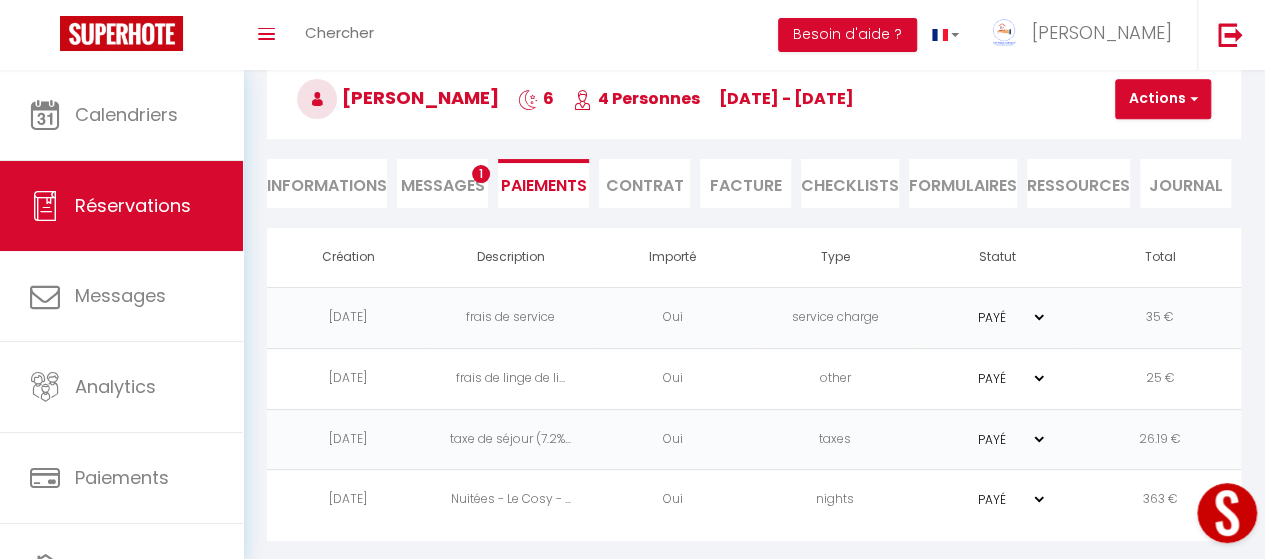 click on "Messages" at bounding box center [443, 185] 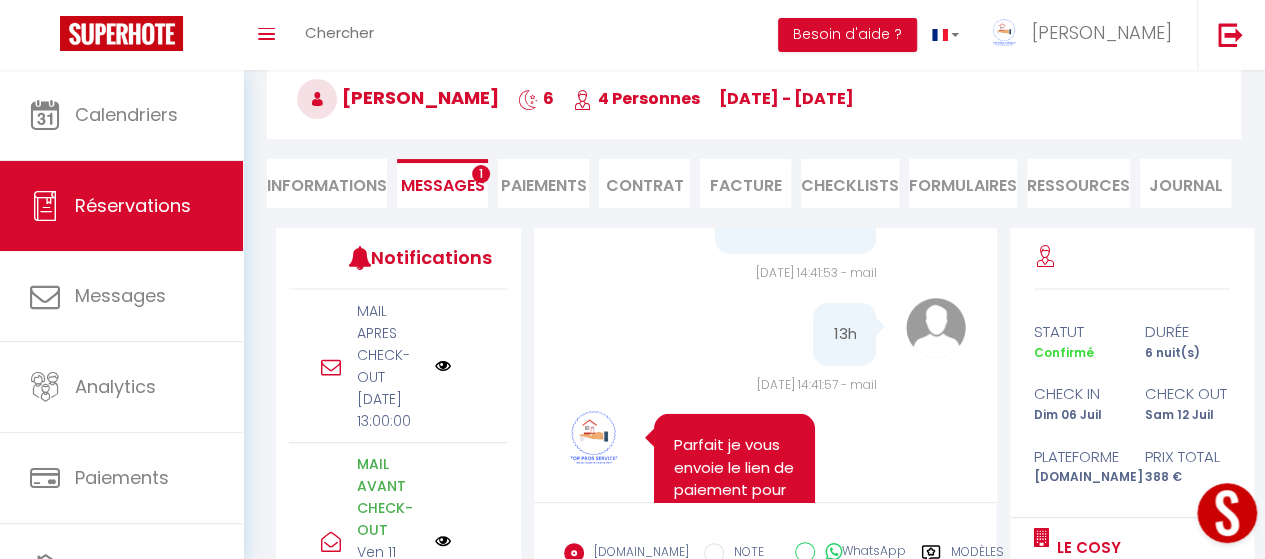 scroll, scrollTop: 3051, scrollLeft: 0, axis: vertical 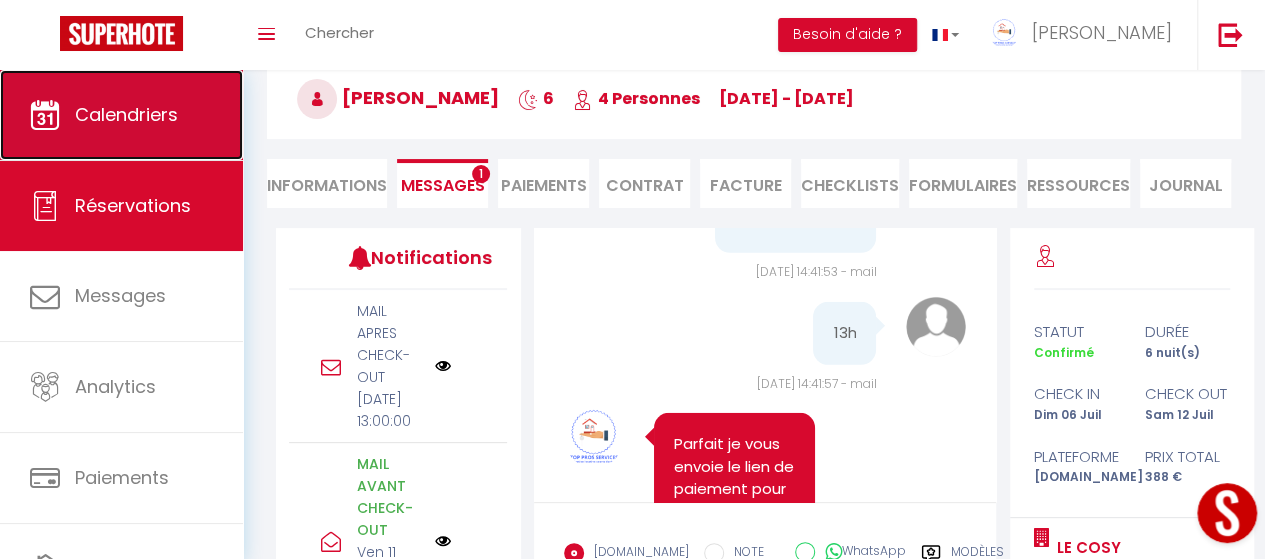 click on "Calendriers" at bounding box center (126, 114) 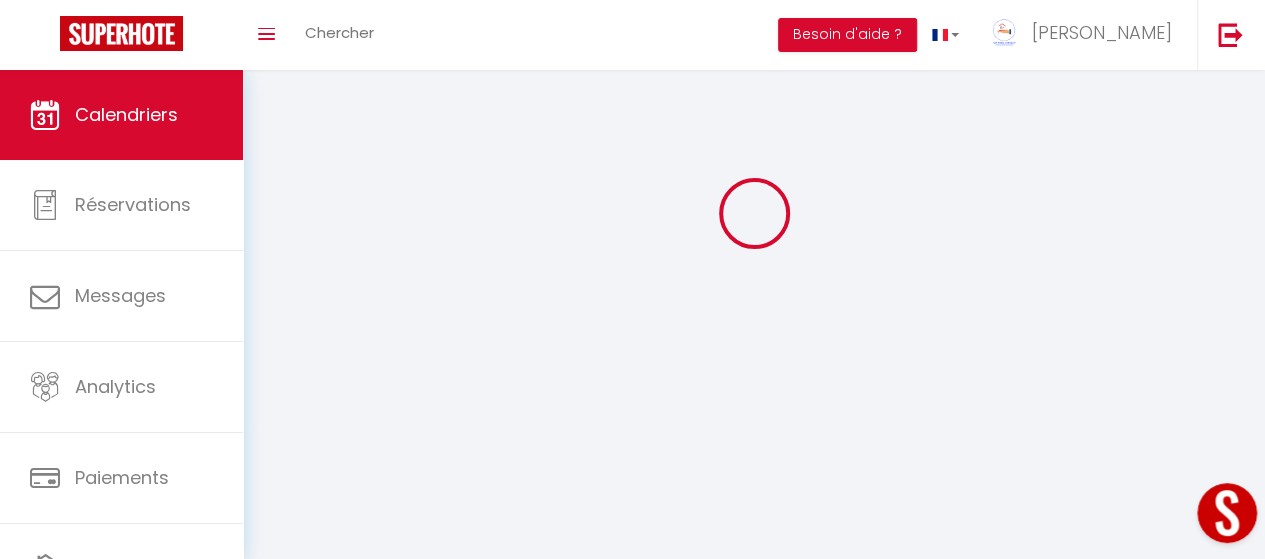 scroll, scrollTop: 0, scrollLeft: 0, axis: both 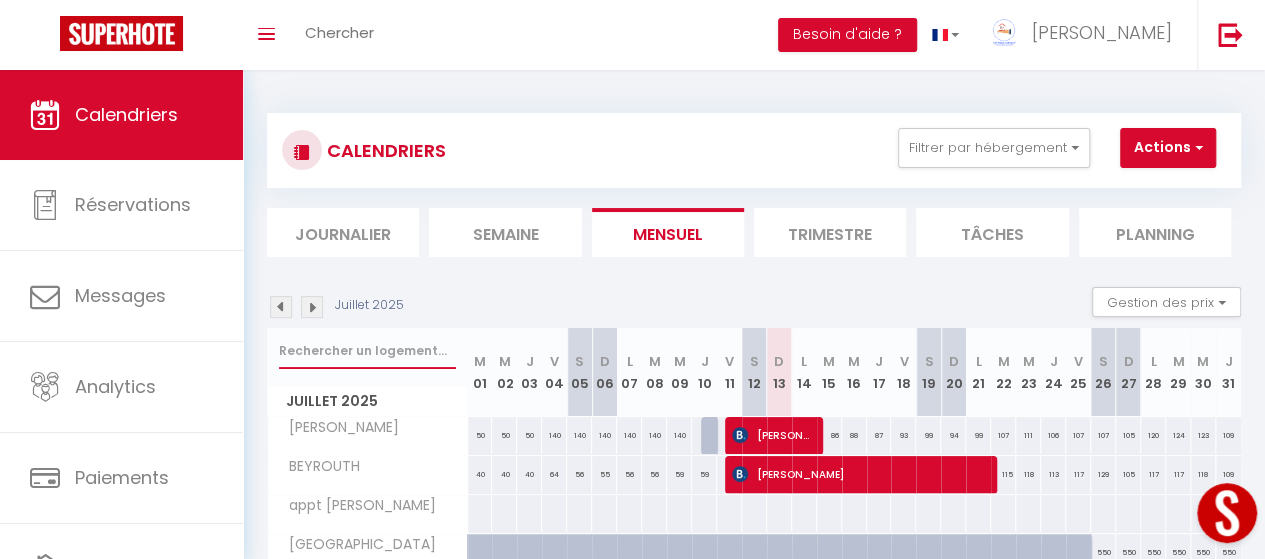 click at bounding box center [367, 351] 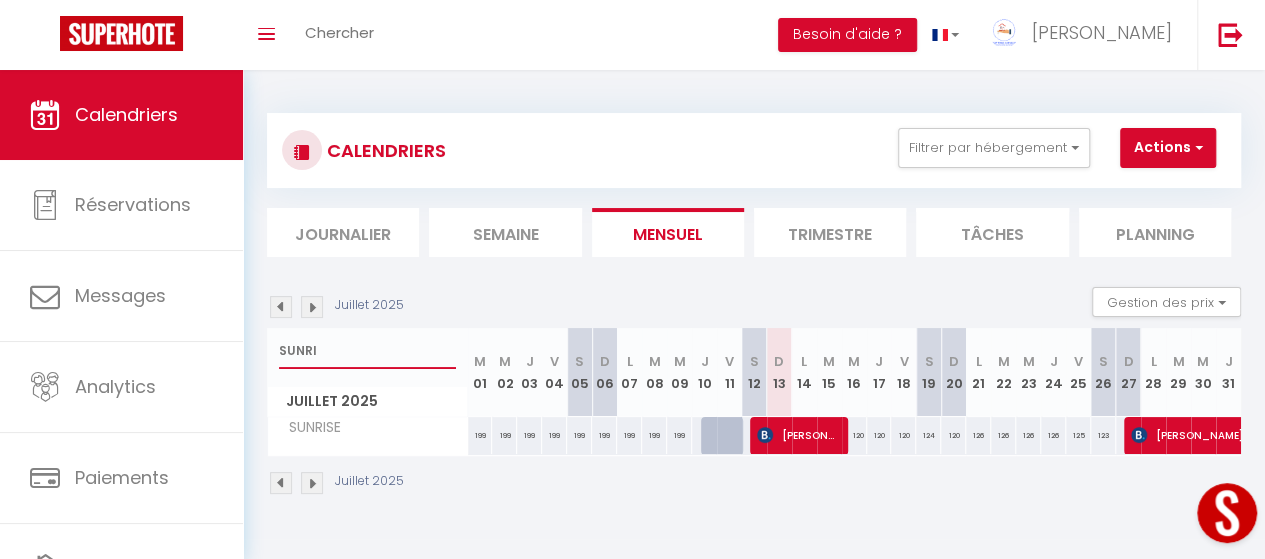 type on "SUNRI" 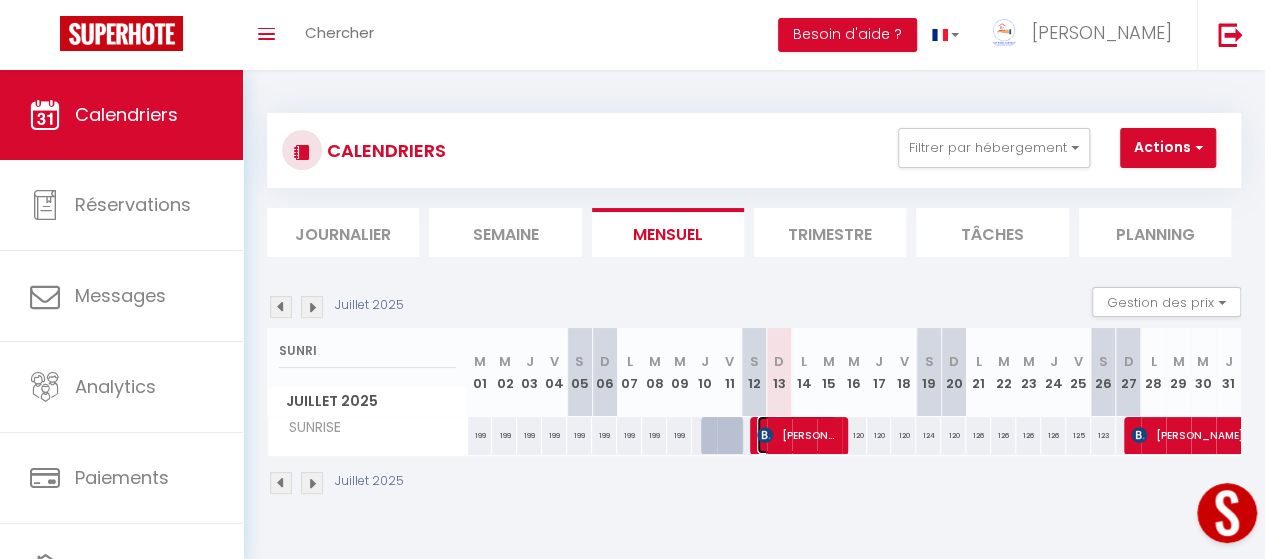 click on "[PERSON_NAME]" at bounding box center [797, 435] 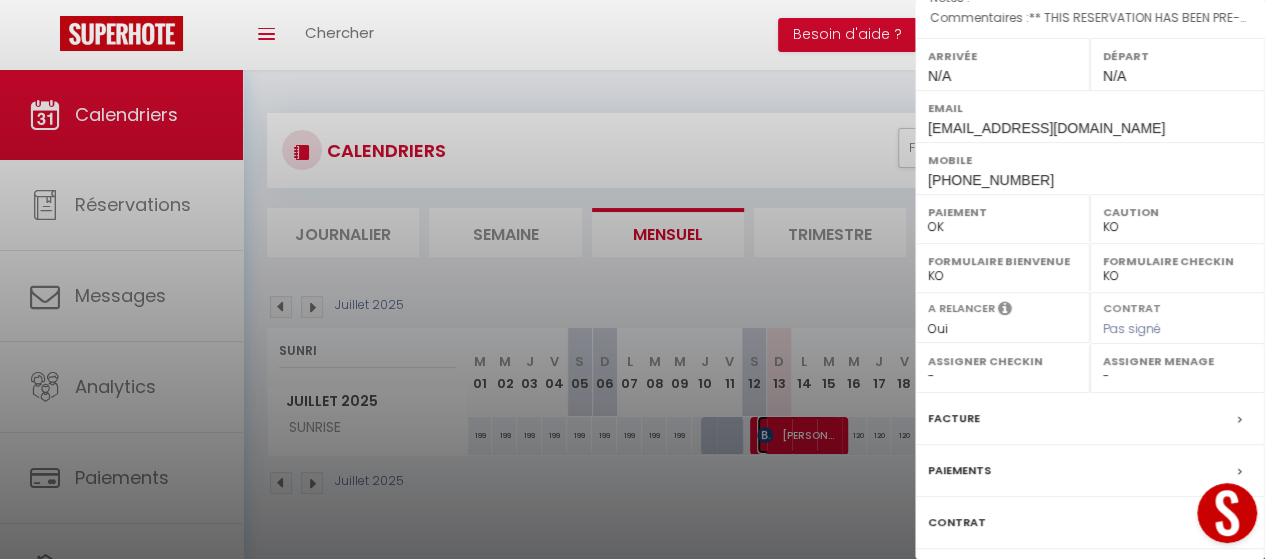 scroll, scrollTop: 368, scrollLeft: 0, axis: vertical 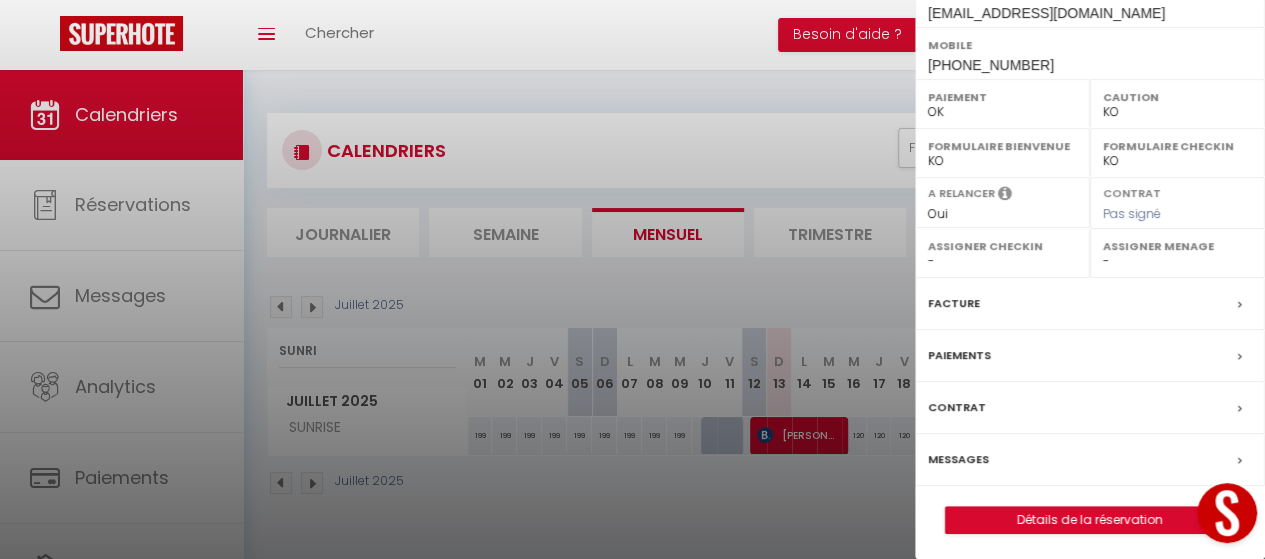 click on "Messages" at bounding box center [958, 459] 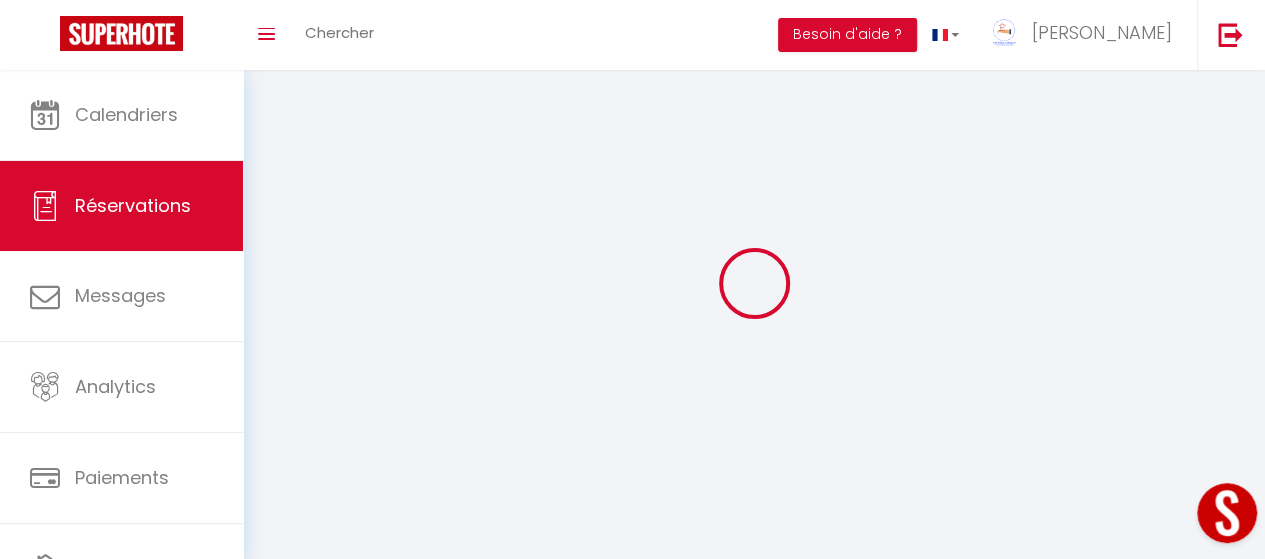 type on "Støvring" 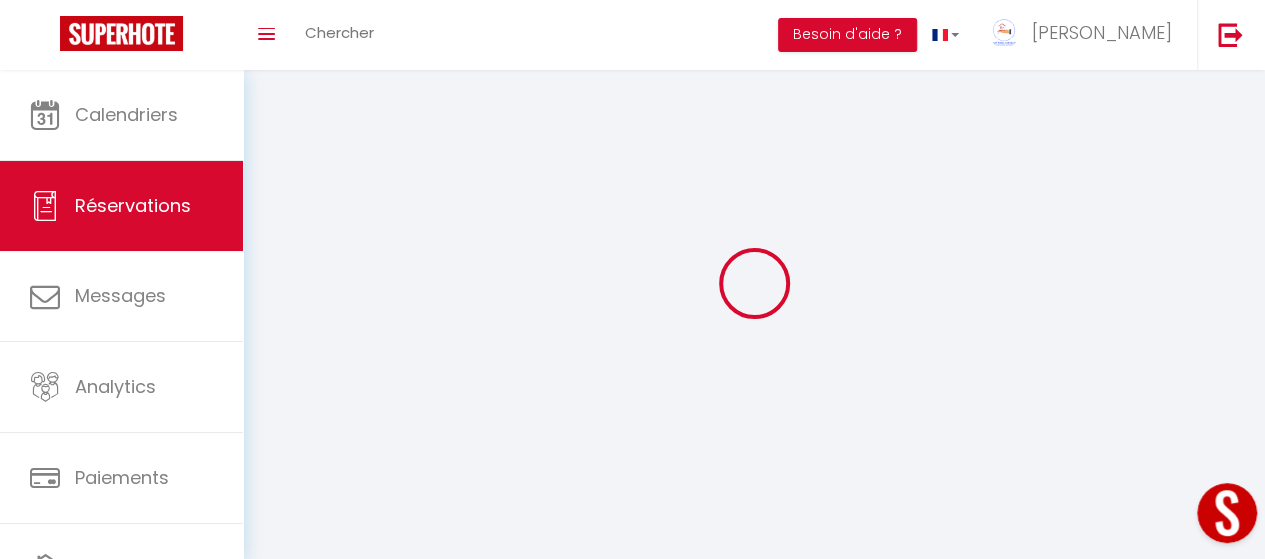 type on "[EMAIL_ADDRESS][DOMAIN_NAME]" 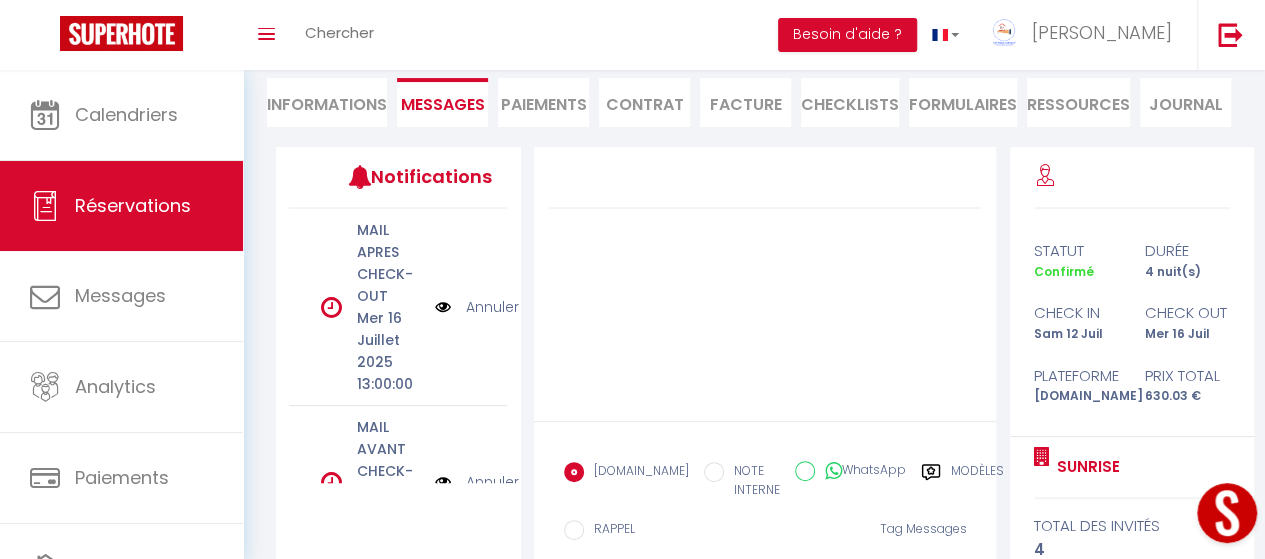 scroll, scrollTop: 0, scrollLeft: 0, axis: both 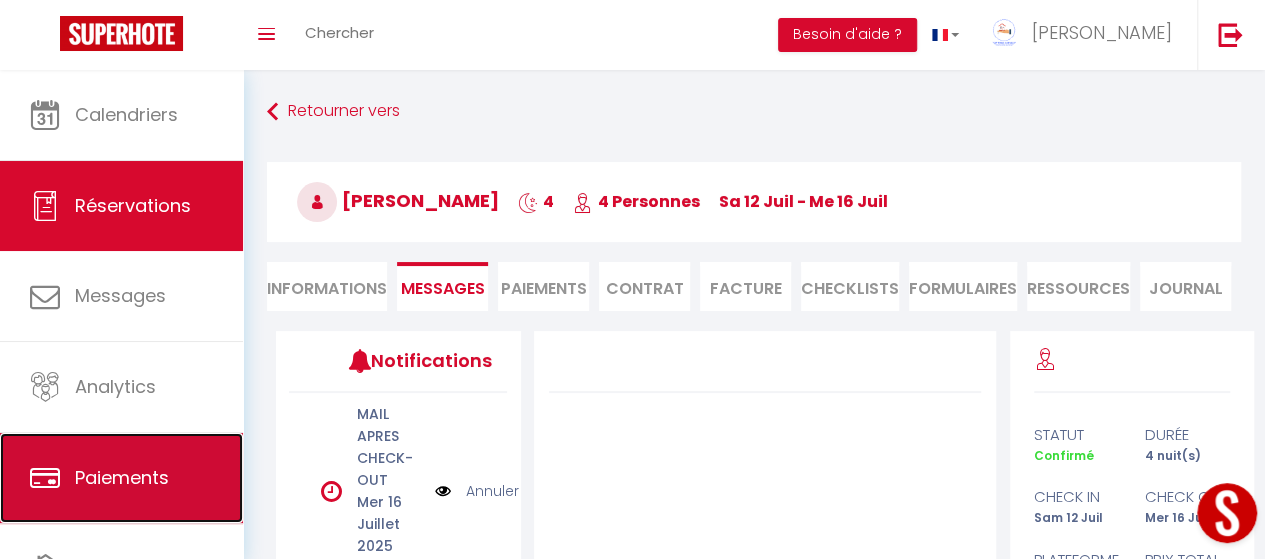 click on "Paiements" at bounding box center [122, 477] 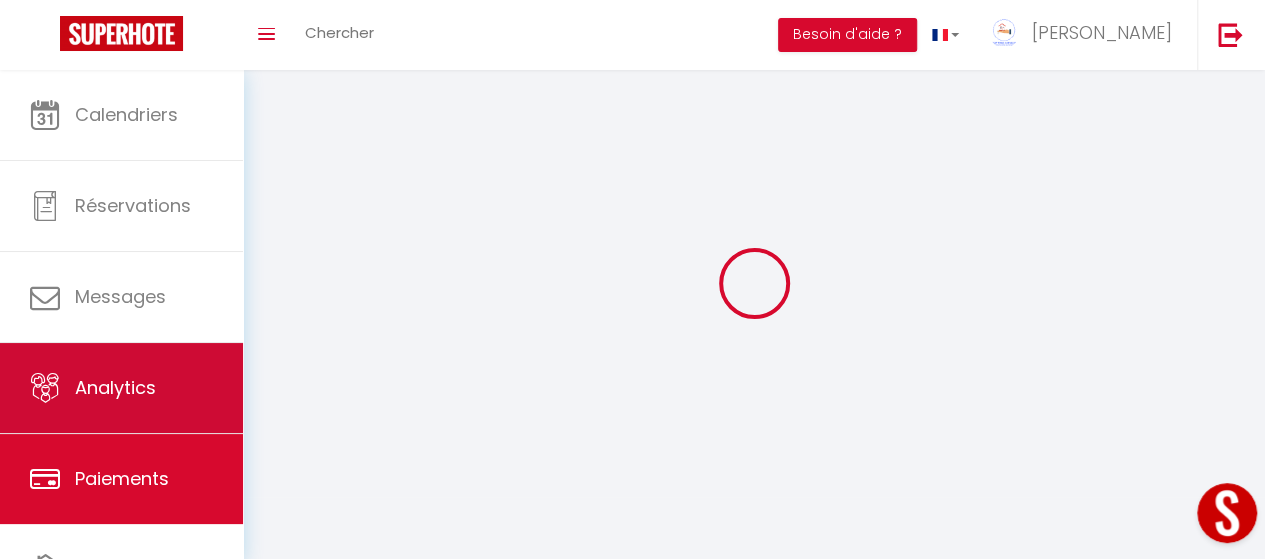 select on "2" 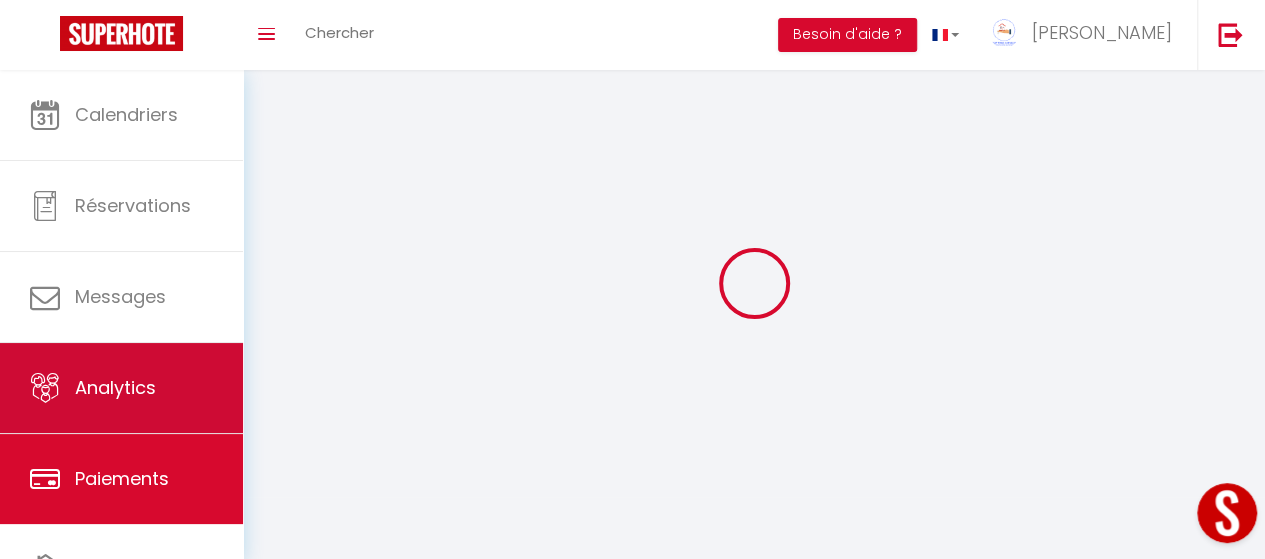 select on "0" 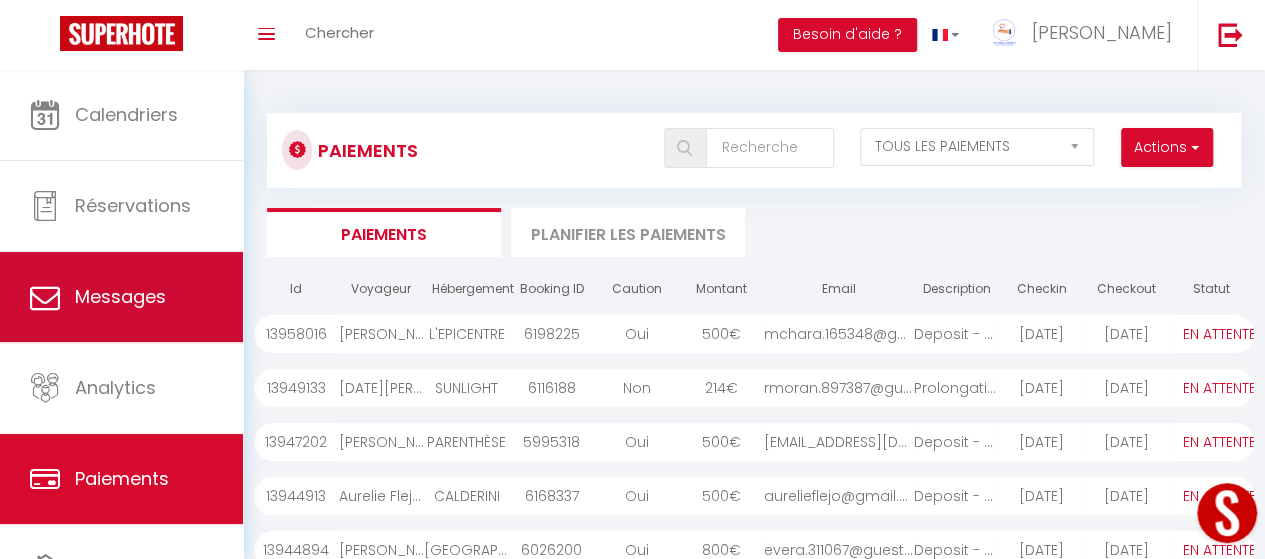 scroll, scrollTop: 141, scrollLeft: 0, axis: vertical 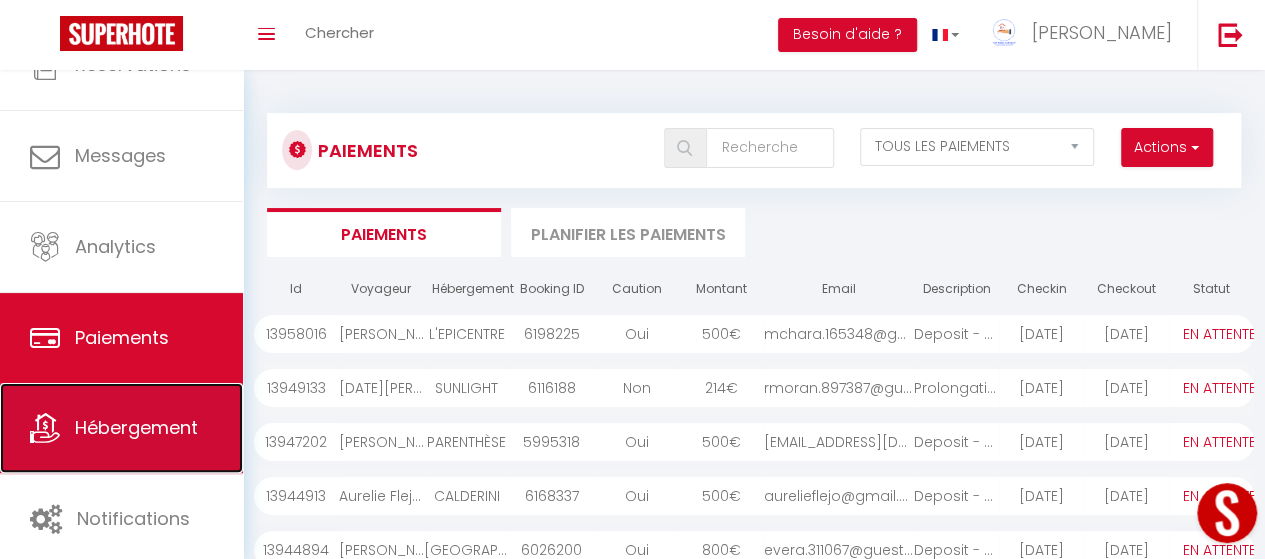 click on "Hébergement" at bounding box center (136, 427) 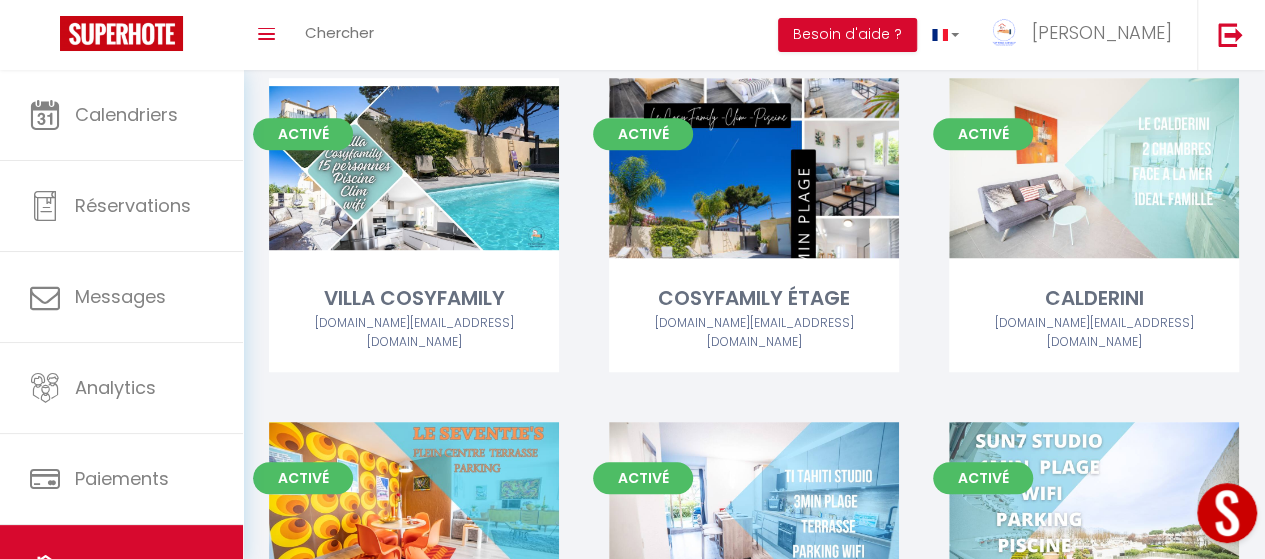 scroll, scrollTop: 810, scrollLeft: 0, axis: vertical 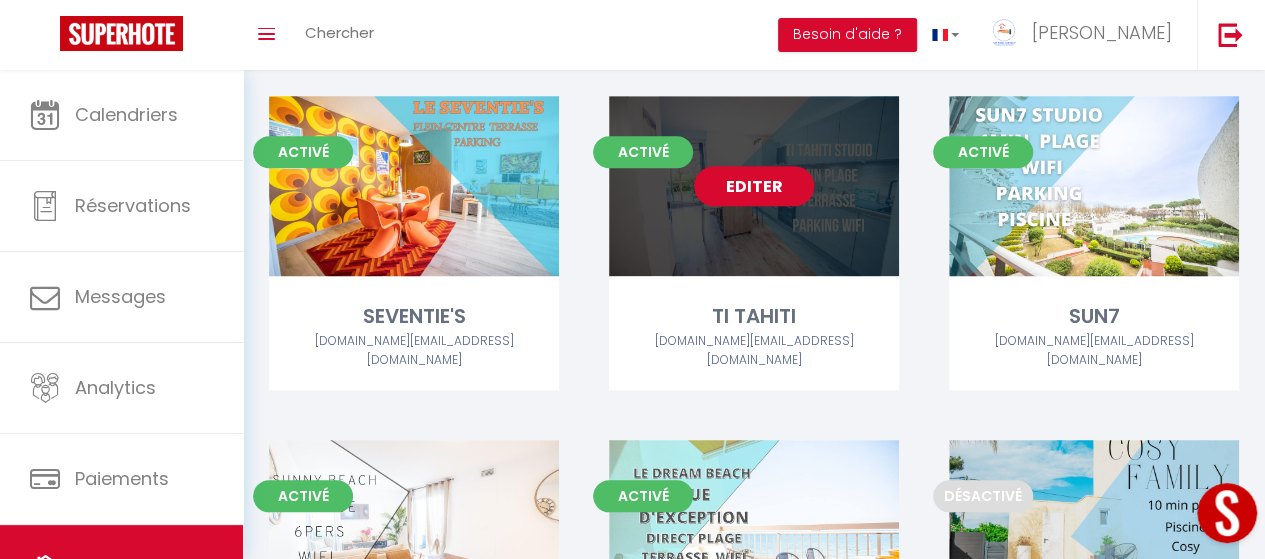 click on "Editer" at bounding box center (754, 186) 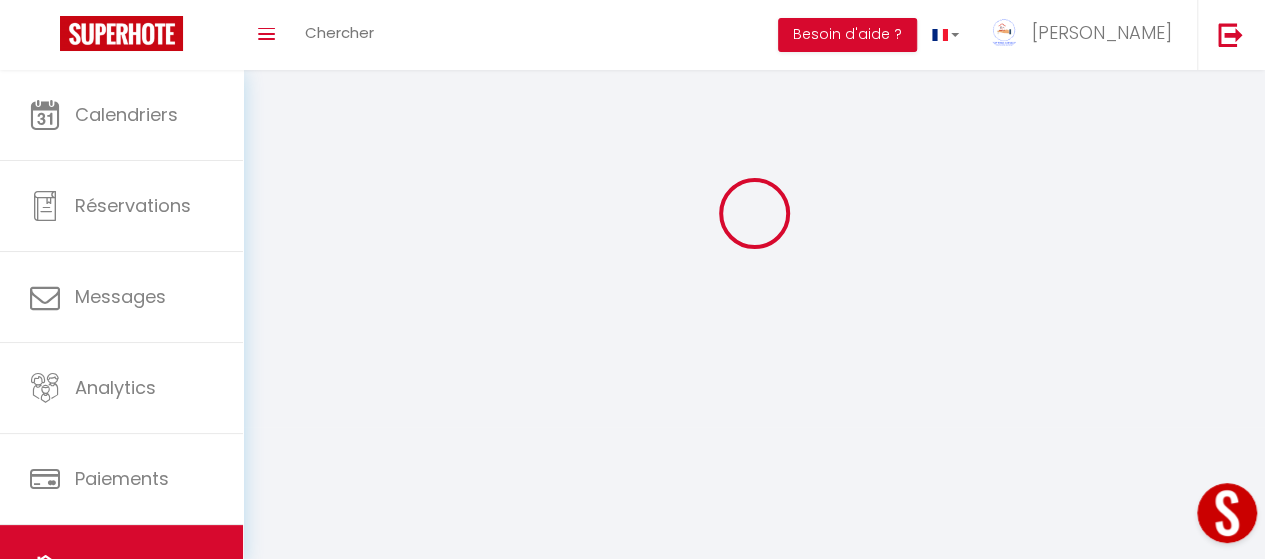 scroll, scrollTop: 0, scrollLeft: 0, axis: both 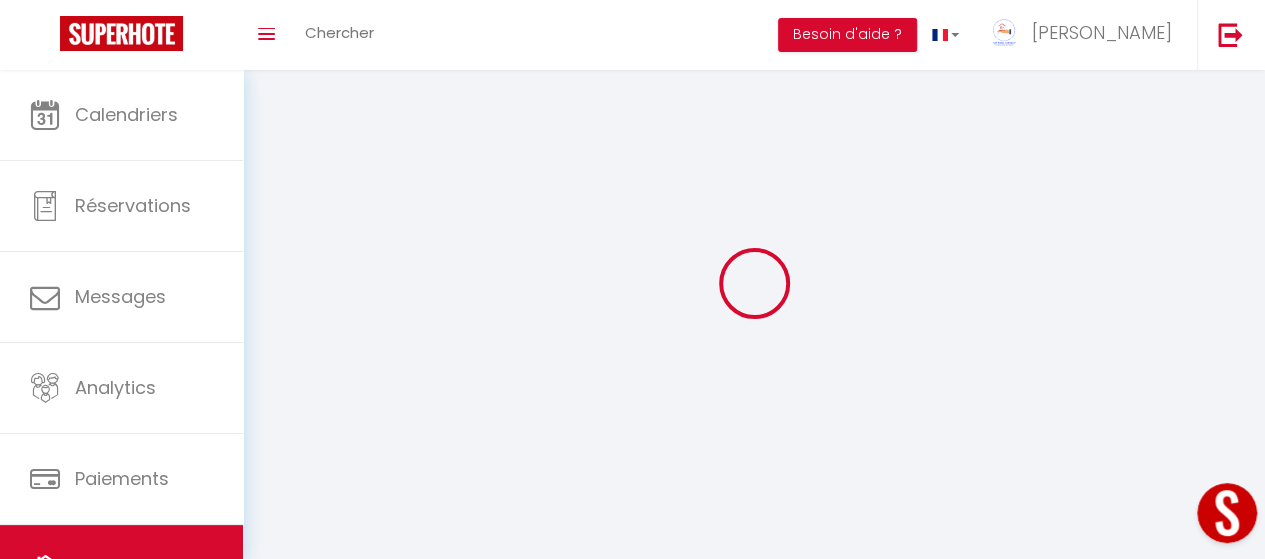 select 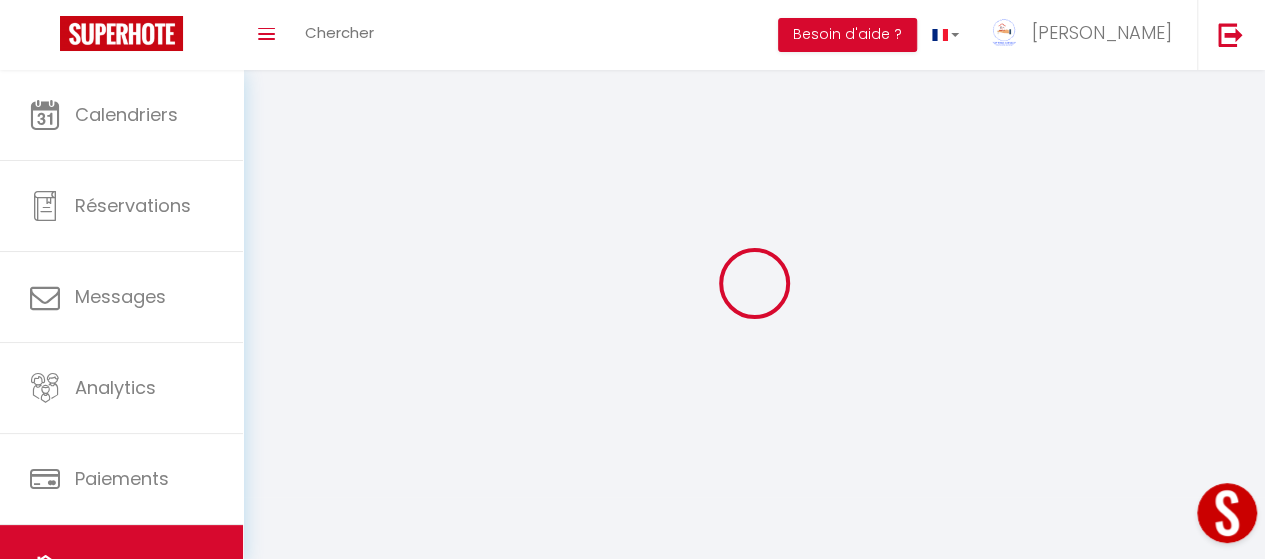 select 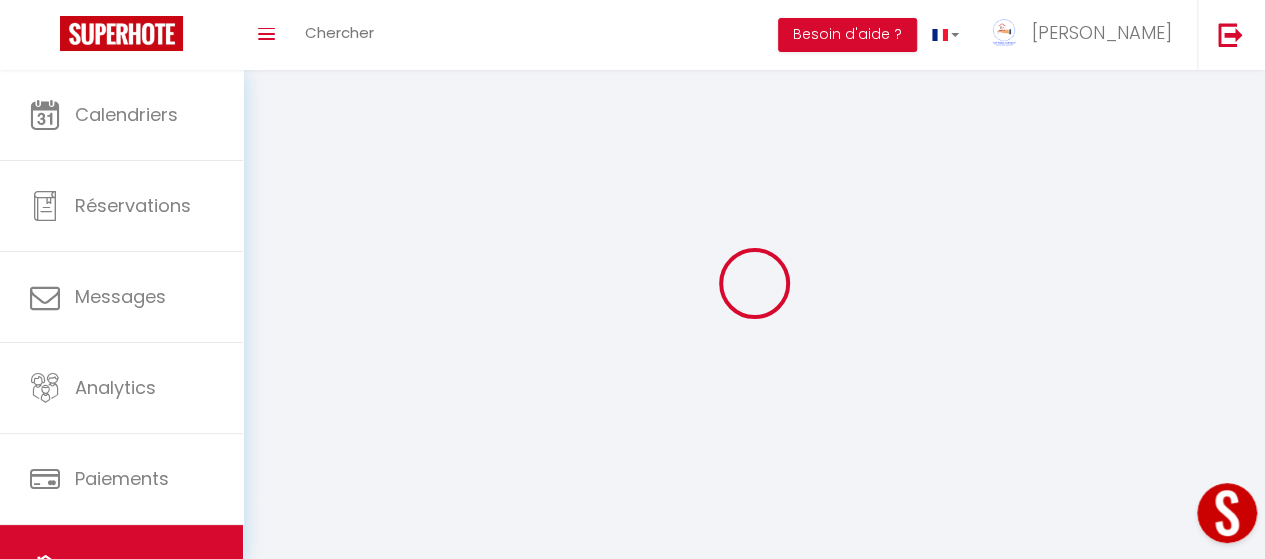 select 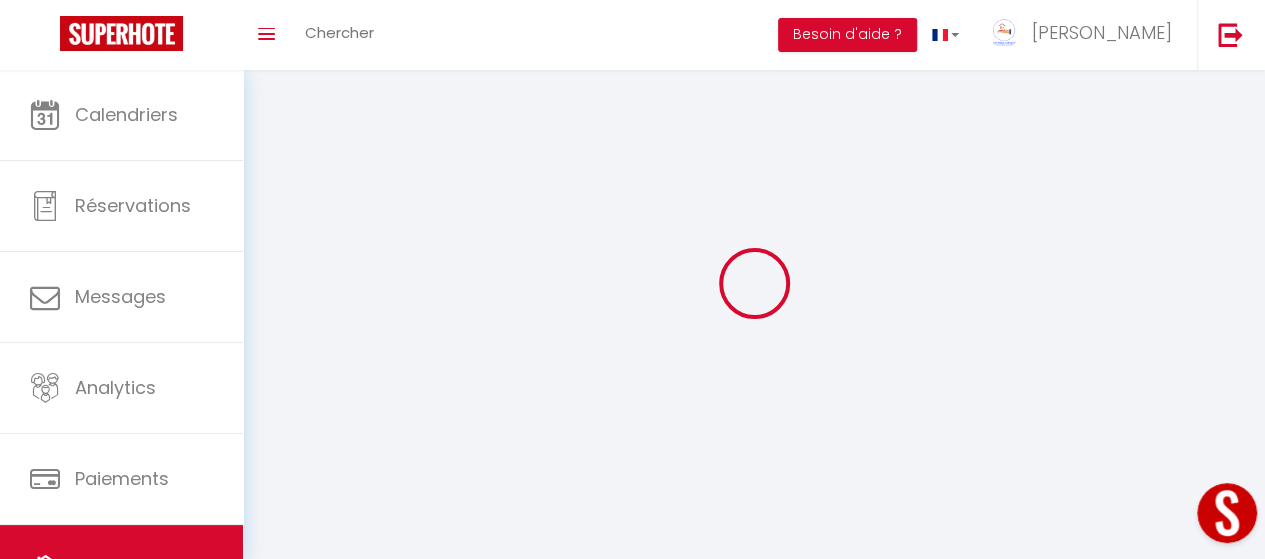 select 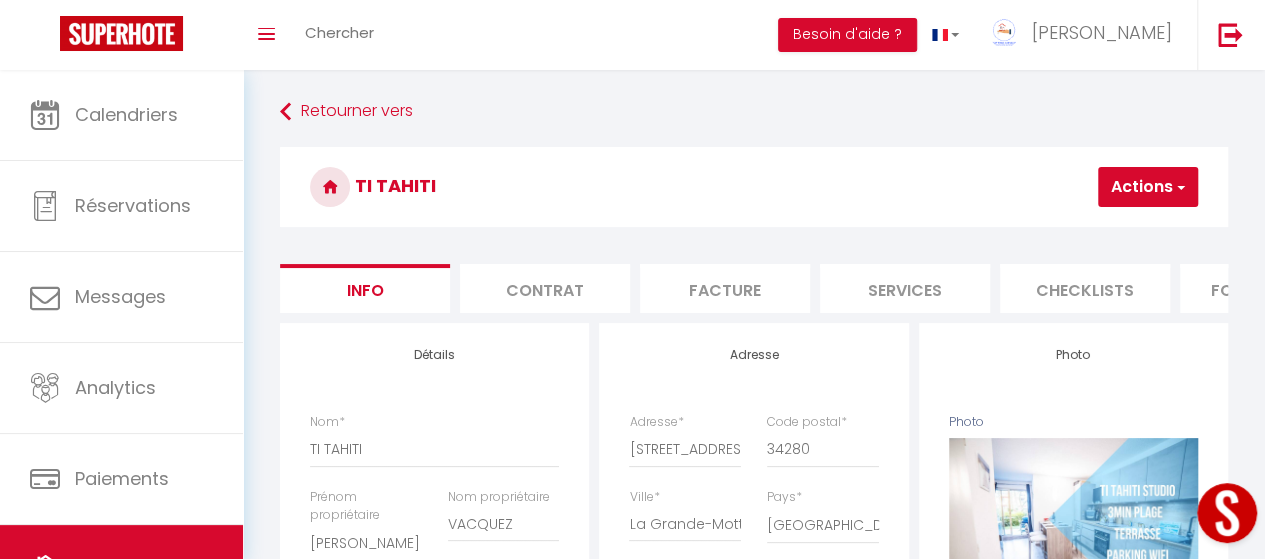 checkbox on "false" 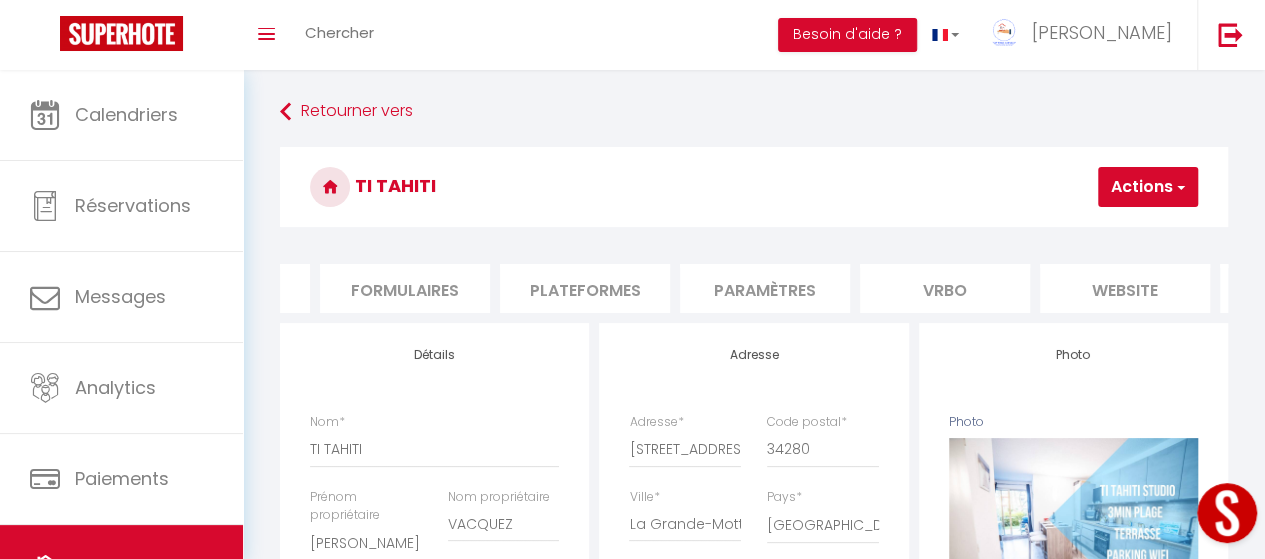 scroll, scrollTop: 0, scrollLeft: 815, axis: horizontal 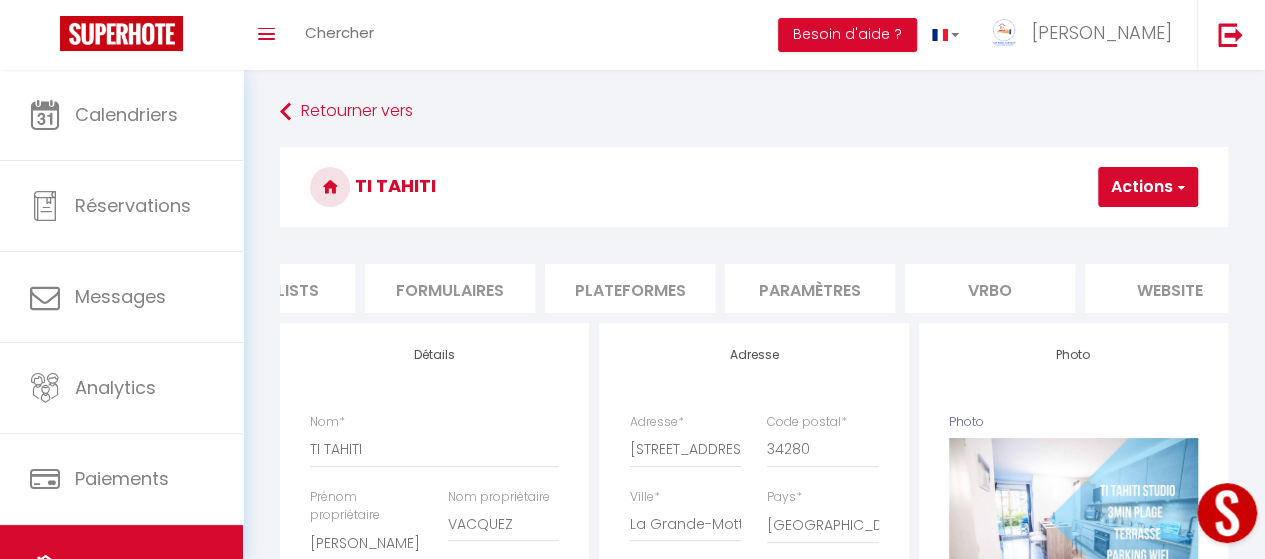 click on "Paramètres" at bounding box center (810, 288) 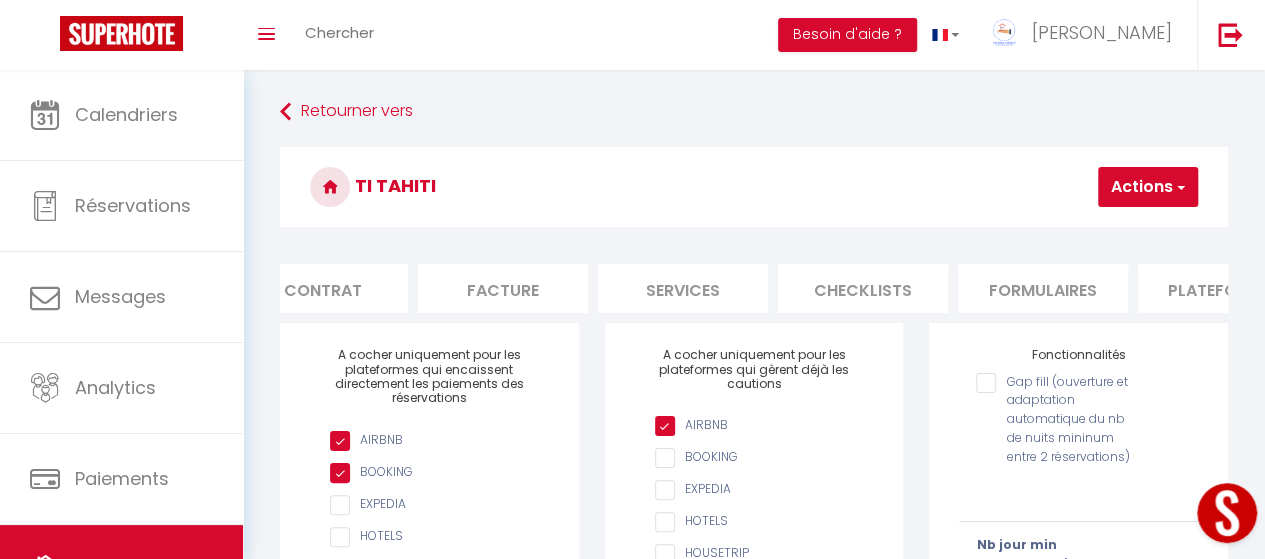 scroll, scrollTop: 0, scrollLeft: 227, axis: horizontal 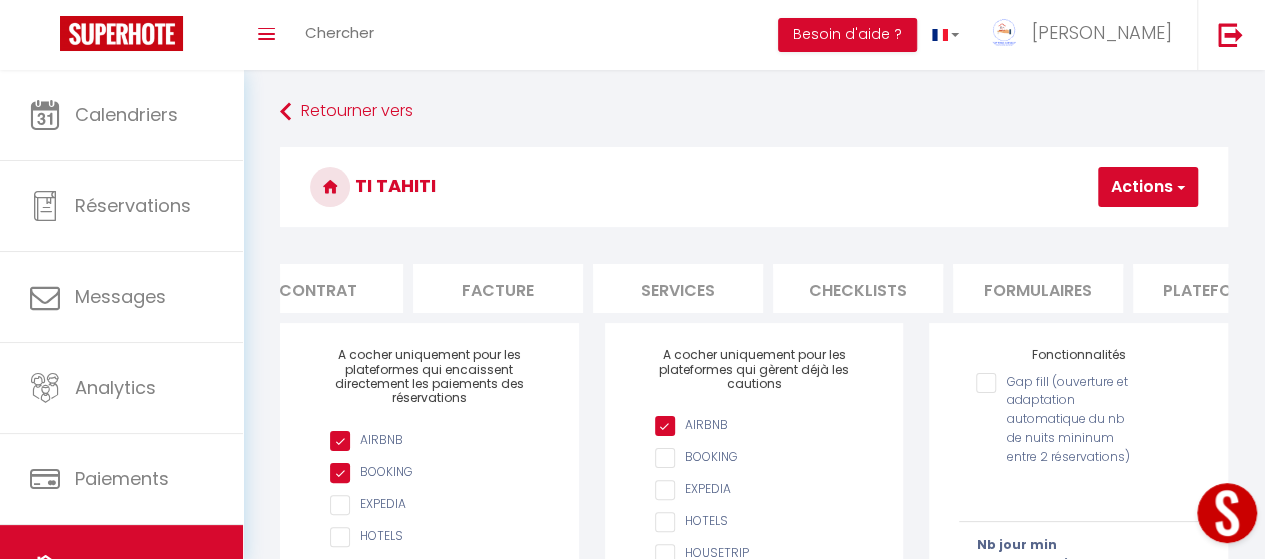 click on "Services" at bounding box center (678, 288) 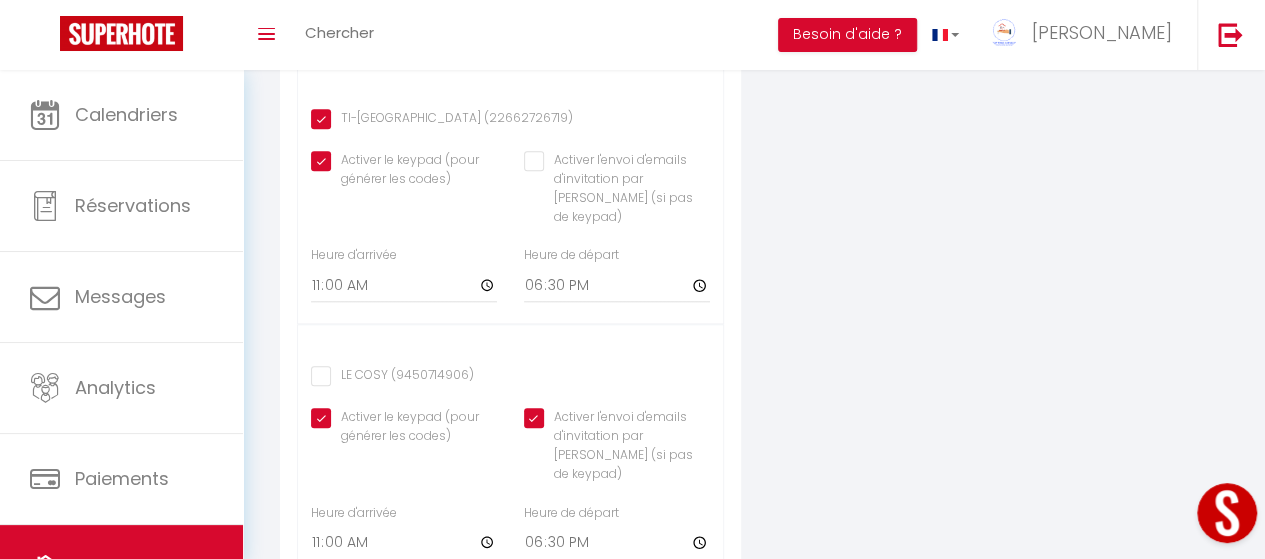 scroll, scrollTop: 857, scrollLeft: 0, axis: vertical 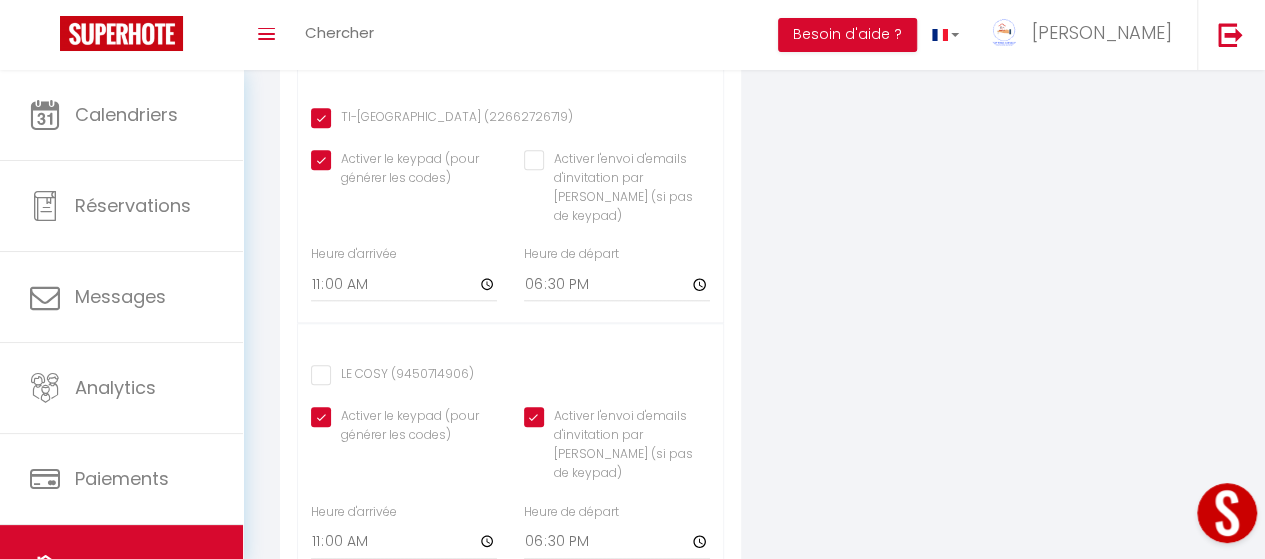 click on "Activer le keypad (pour générer les codes)" at bounding box center (404, 160) 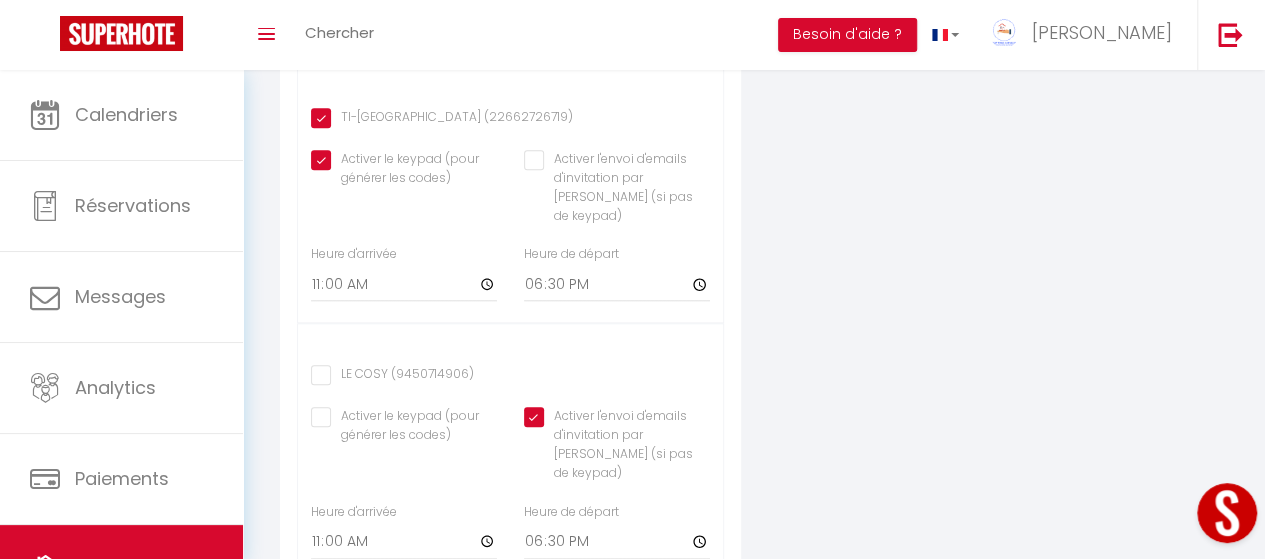checkbox on "true" 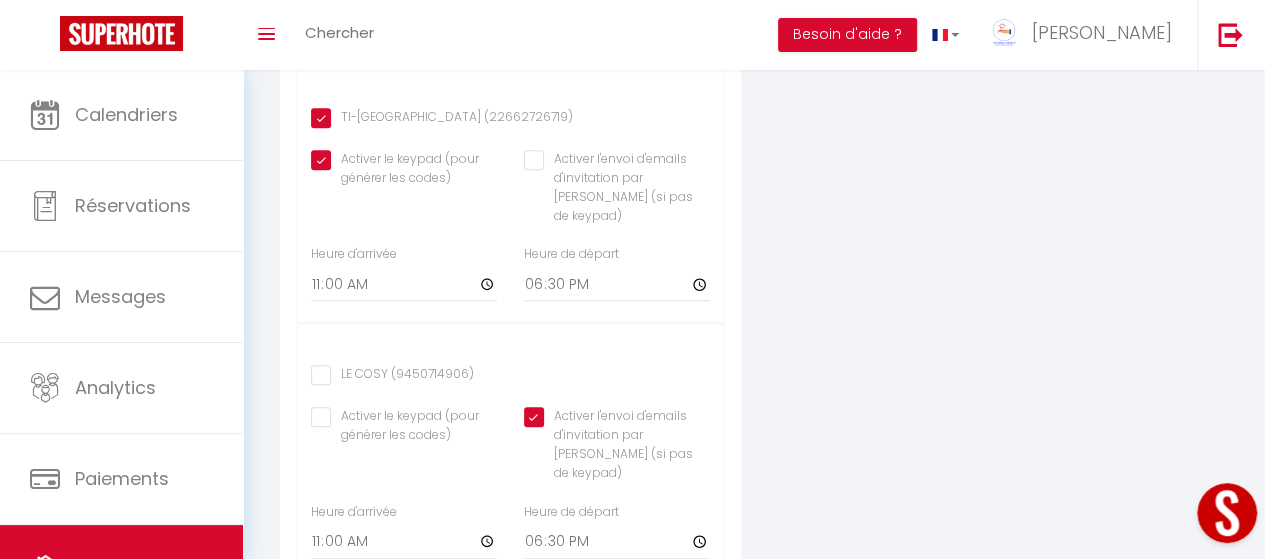 click on "Activer l'envoi d'emails d'invitation par [PERSON_NAME] (si pas de keypad)" at bounding box center [617, 160] 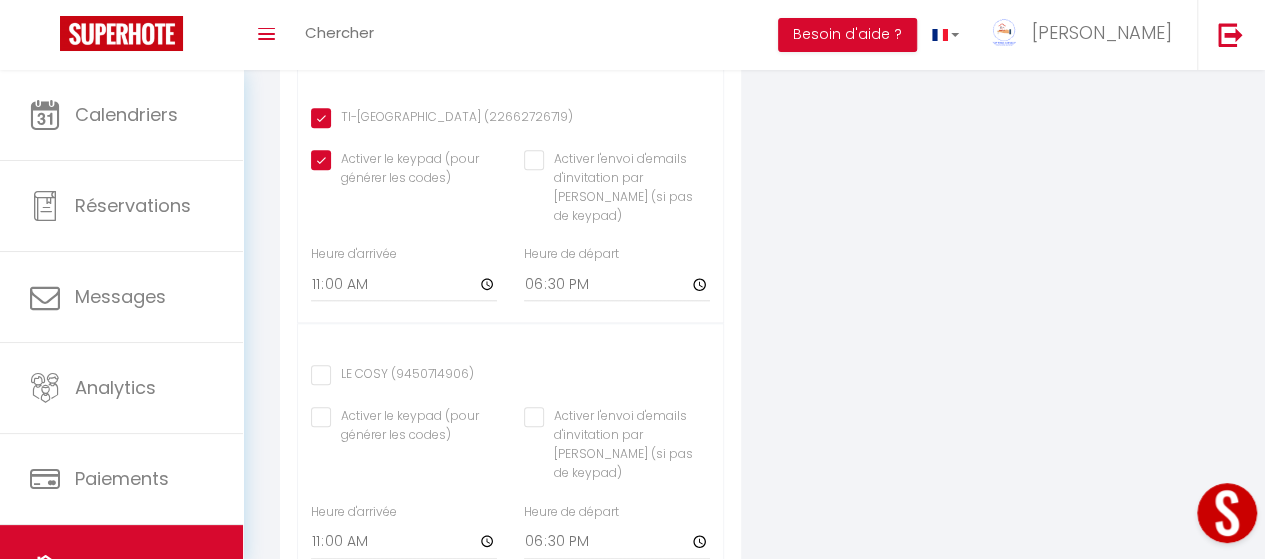 checkbox on "true" 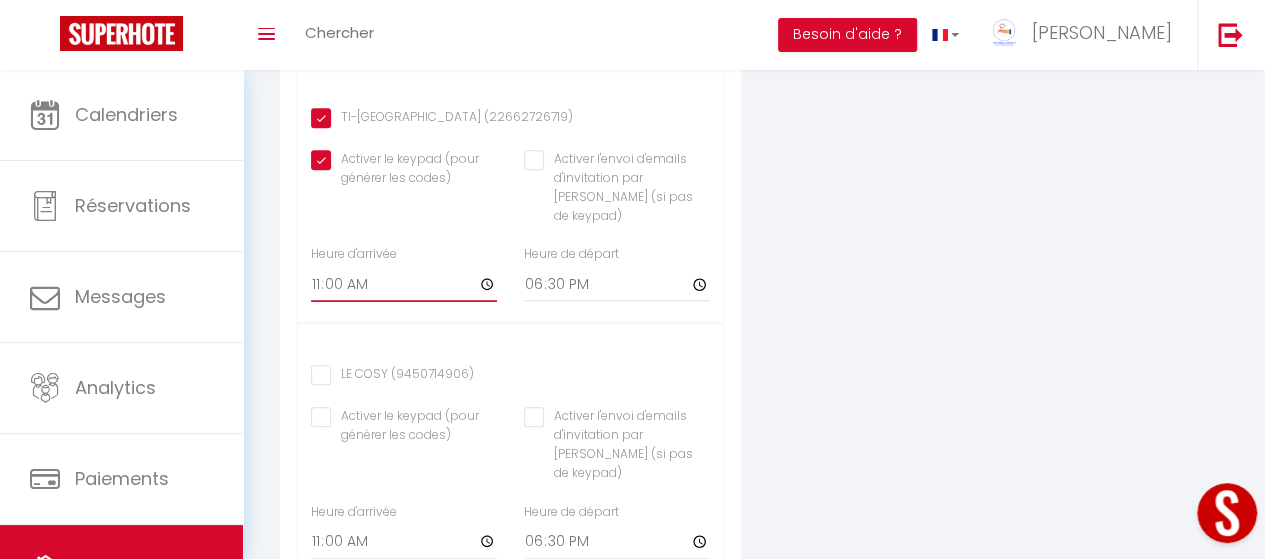 click on "11:00" at bounding box center [404, 284] 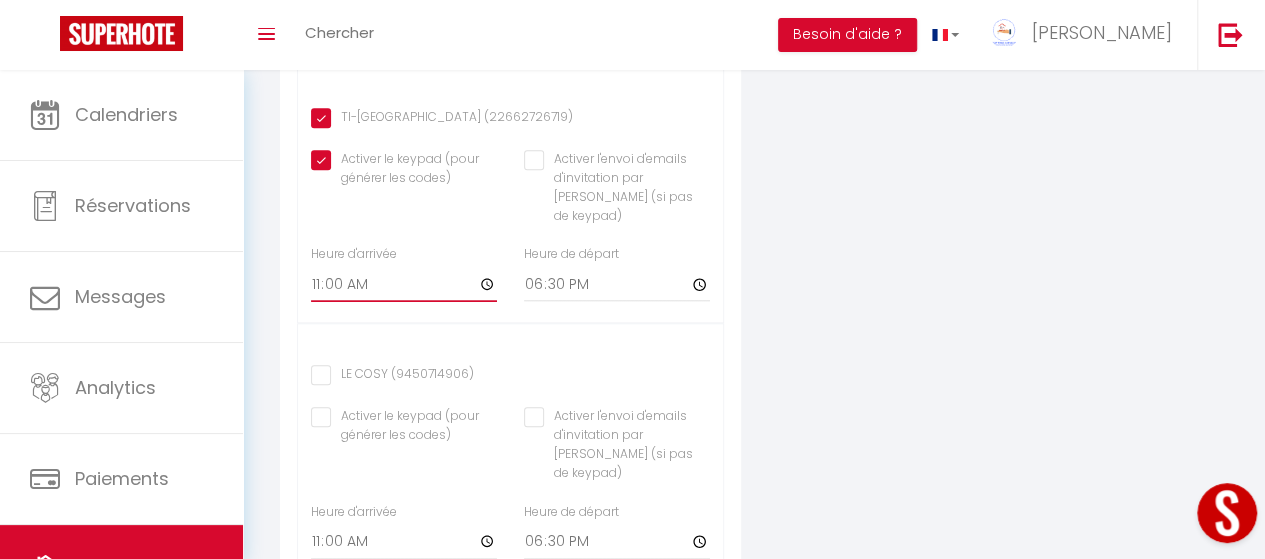 click on "11:00" at bounding box center (404, 284) 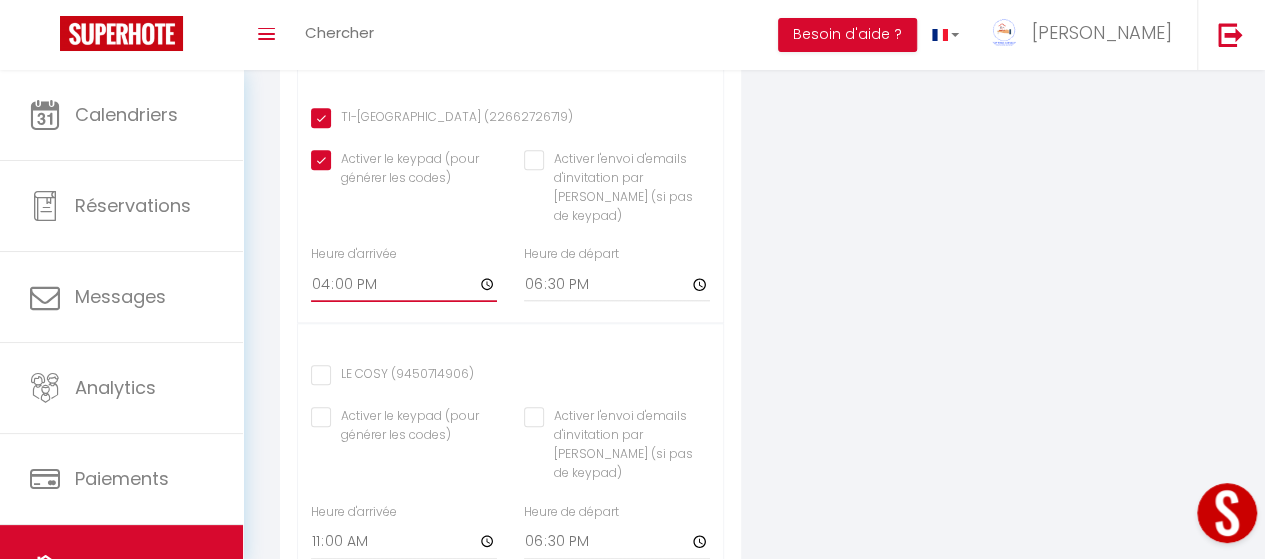 checkbox on "true" 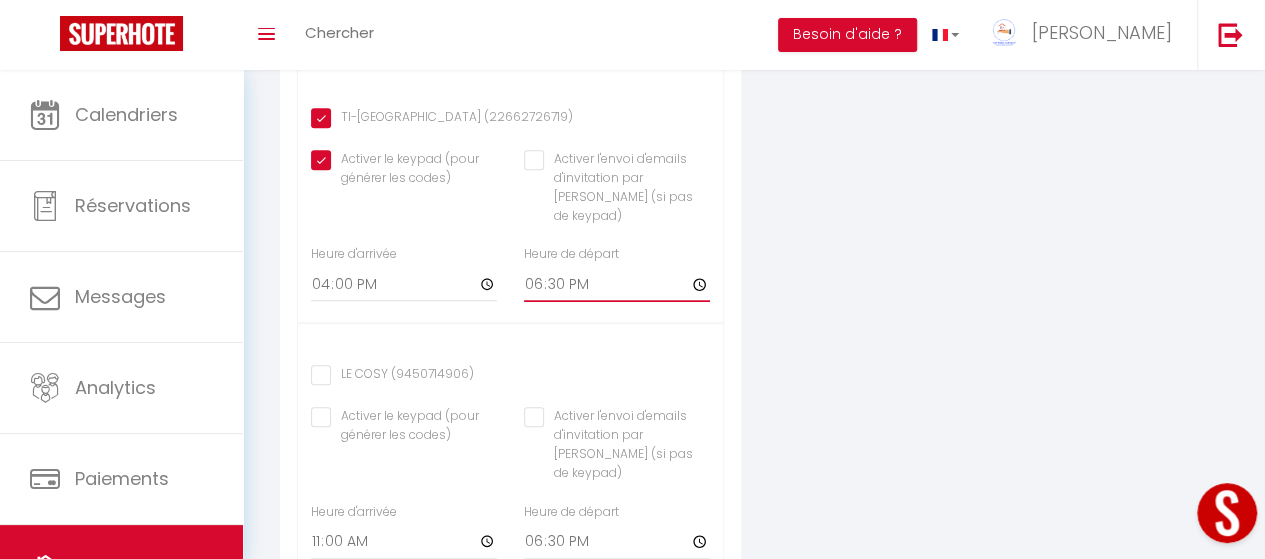type on "16:00" 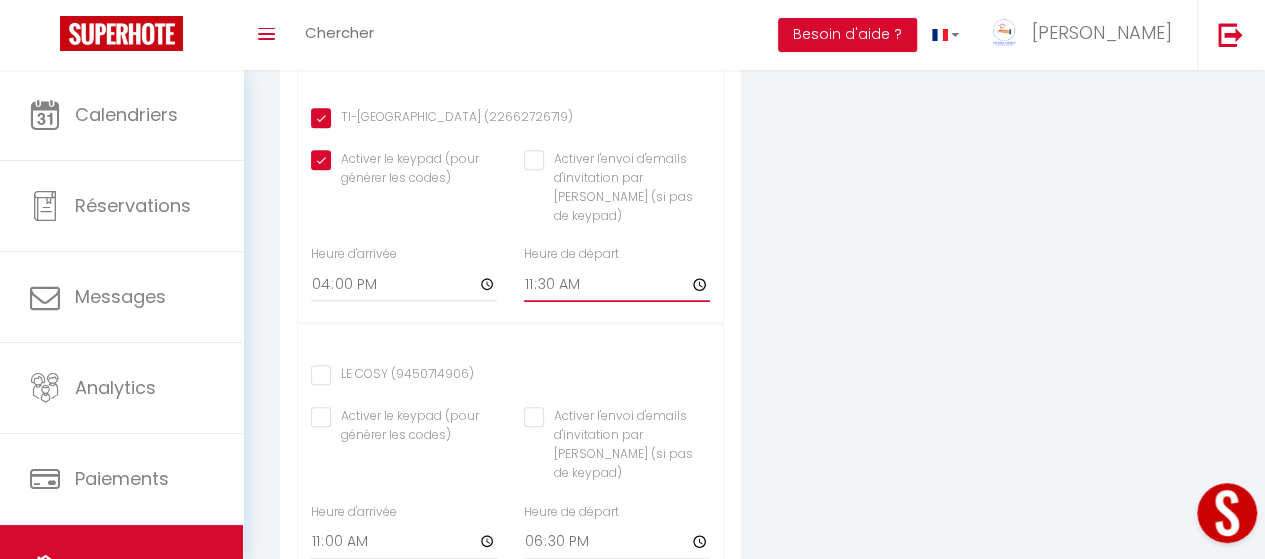 checkbox on "true" 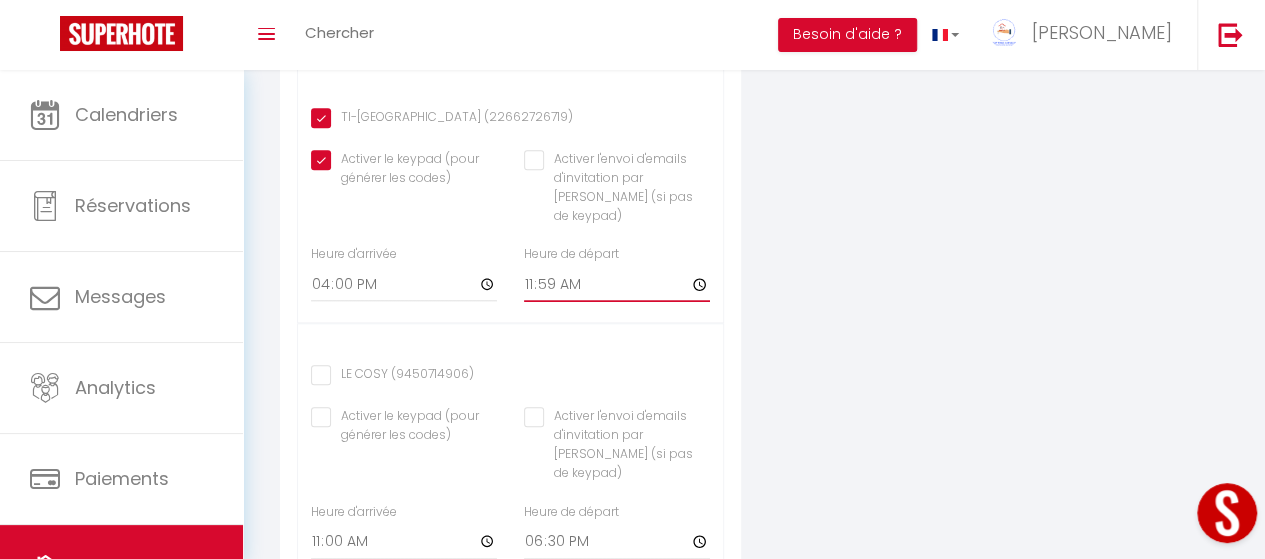 checkbox on "true" 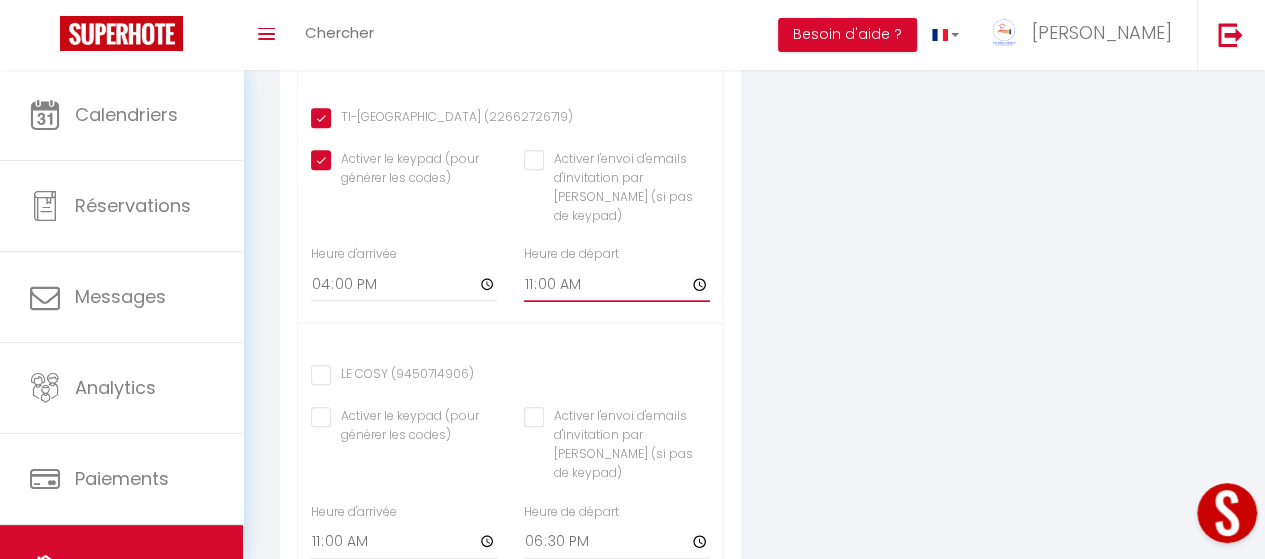 checkbox on "true" 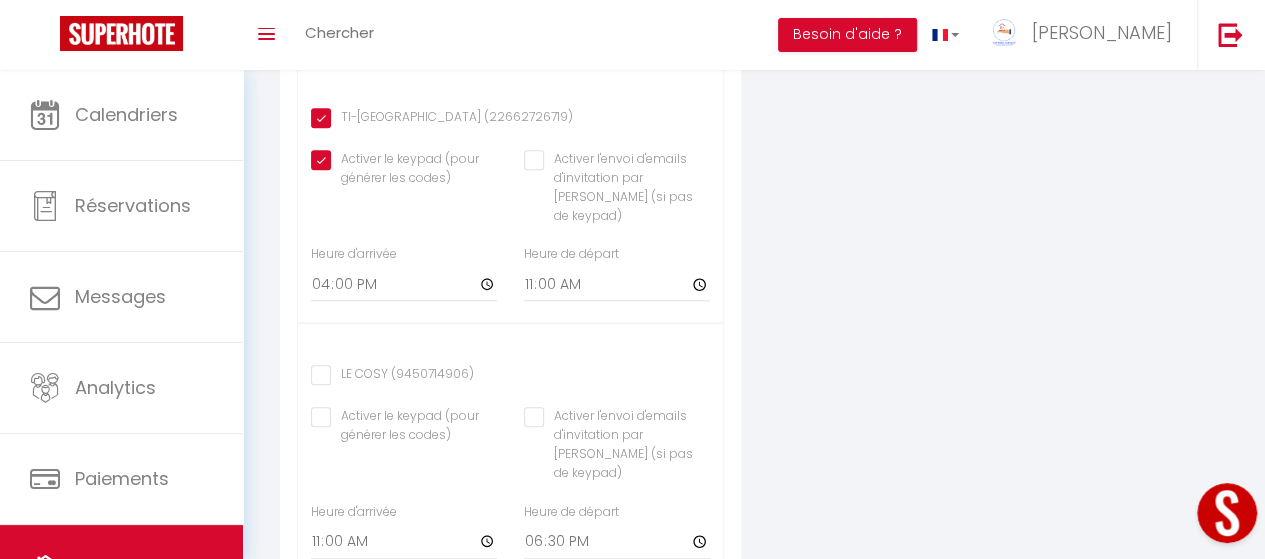 type on "11:00" 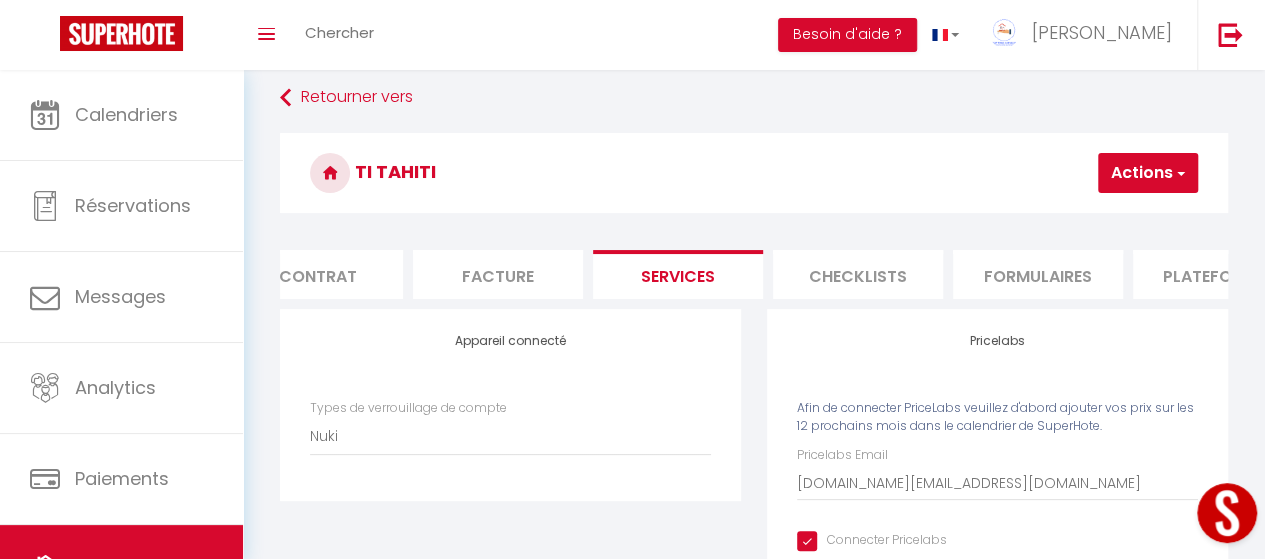 scroll, scrollTop: 0, scrollLeft: 0, axis: both 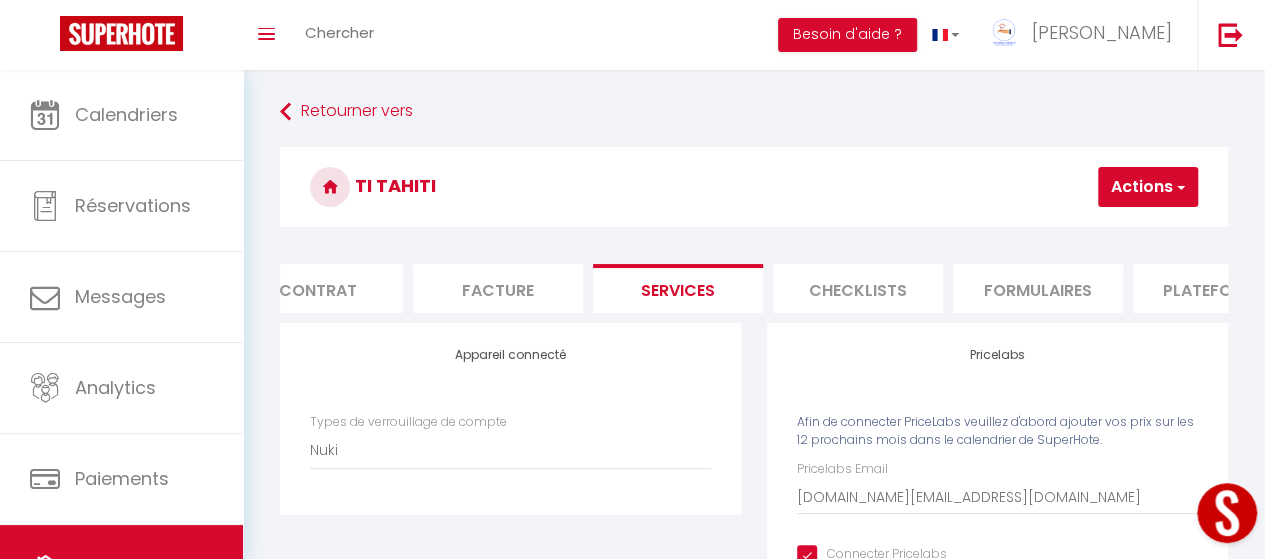 click on "Actions" at bounding box center (1148, 187) 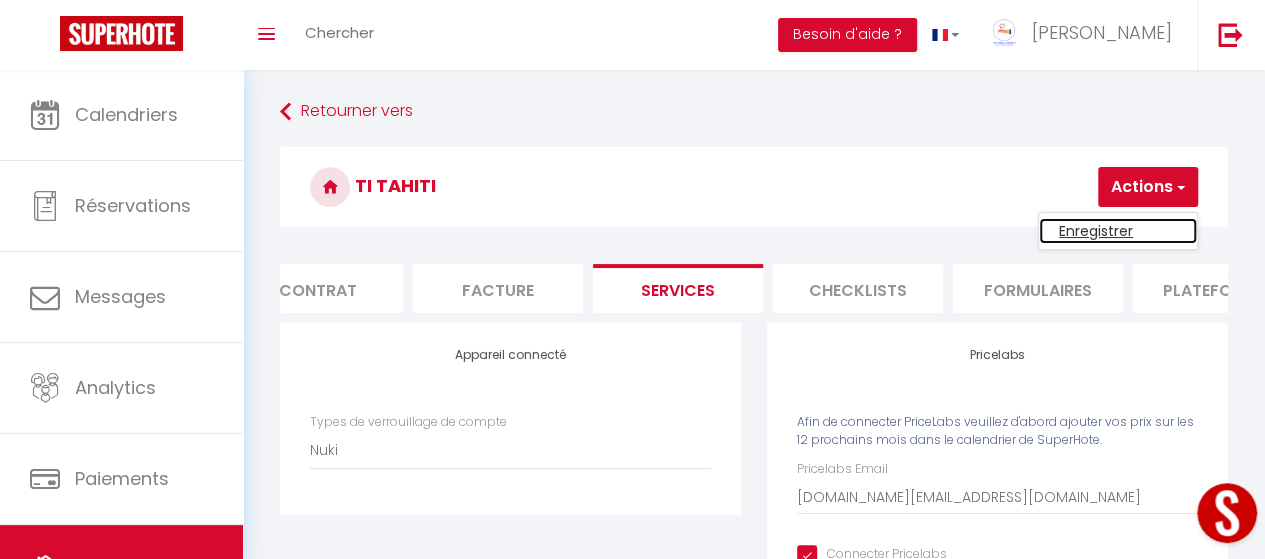 click on "Enregistrer" at bounding box center [1118, 231] 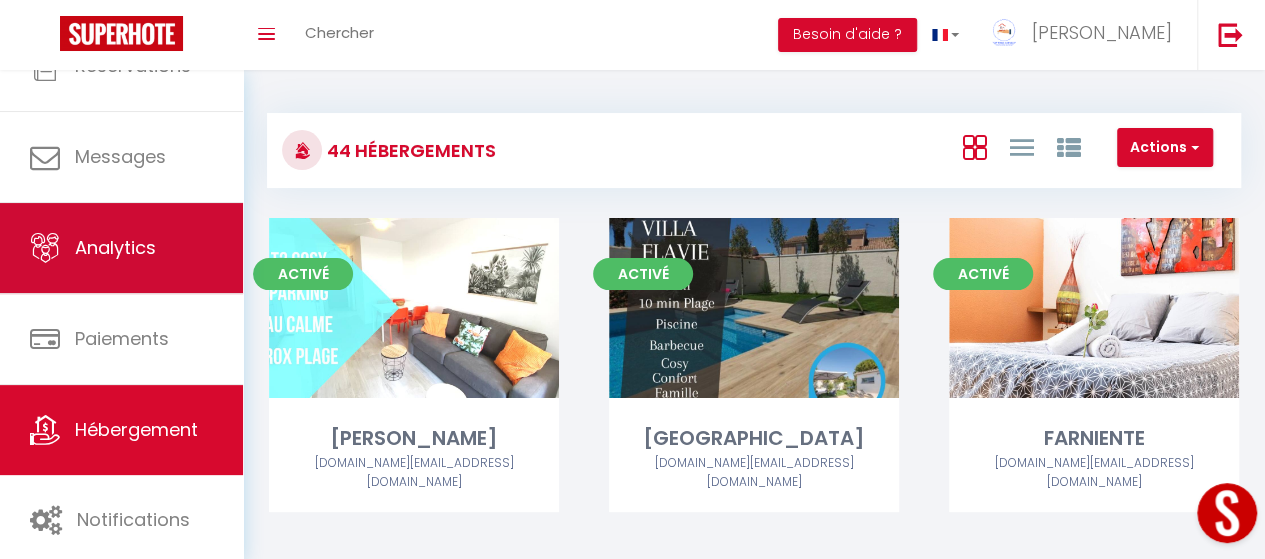 scroll, scrollTop: 141, scrollLeft: 0, axis: vertical 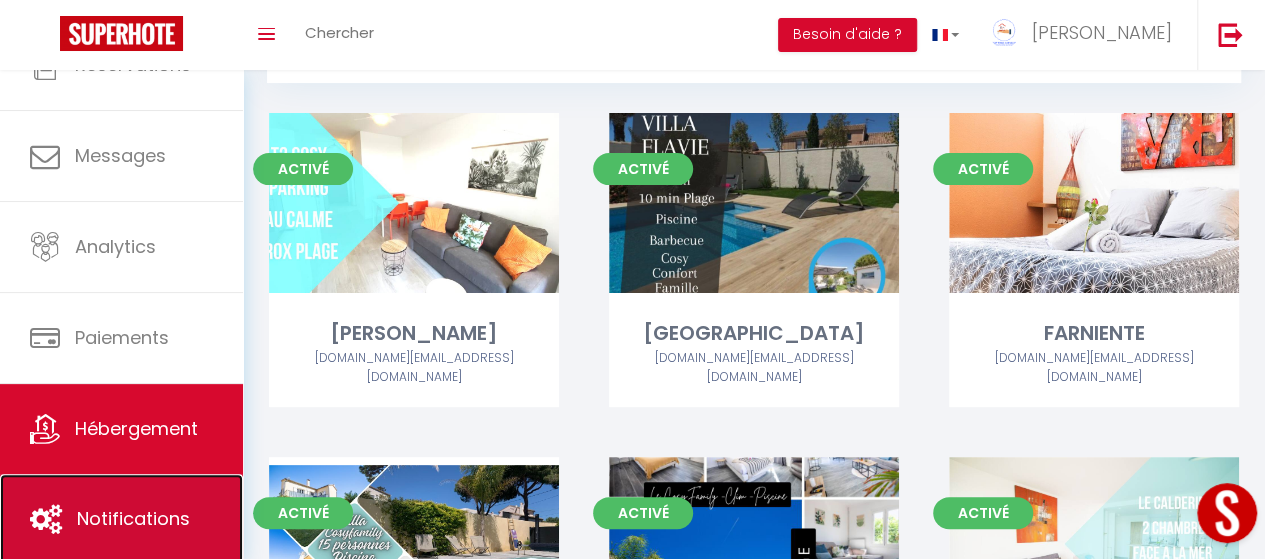 click on "Notifications" at bounding box center (121, 519) 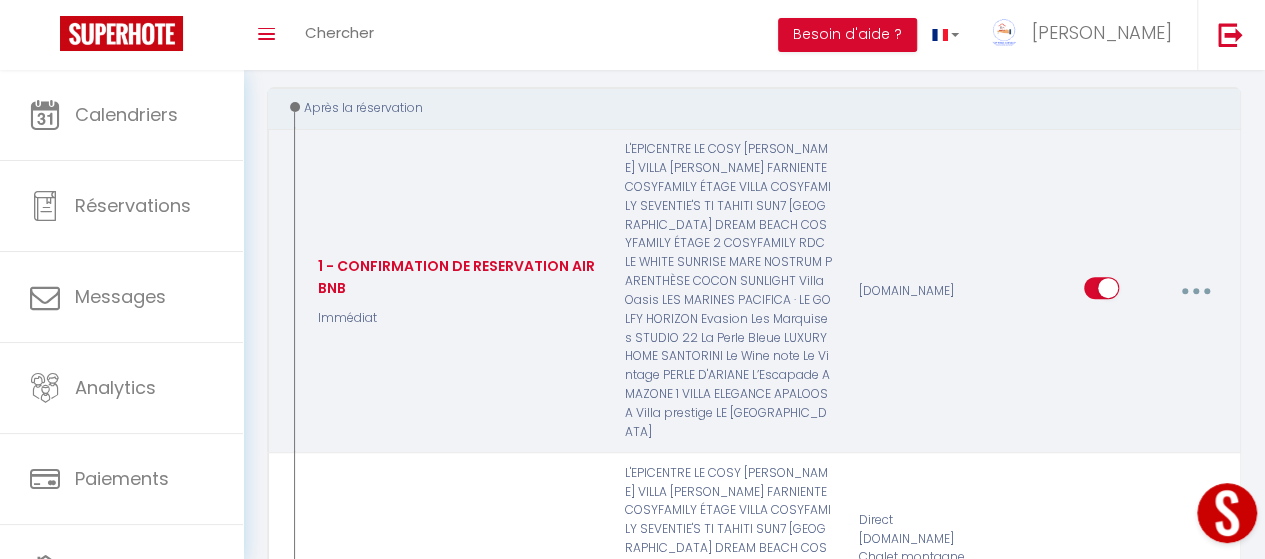 scroll, scrollTop: 221, scrollLeft: 0, axis: vertical 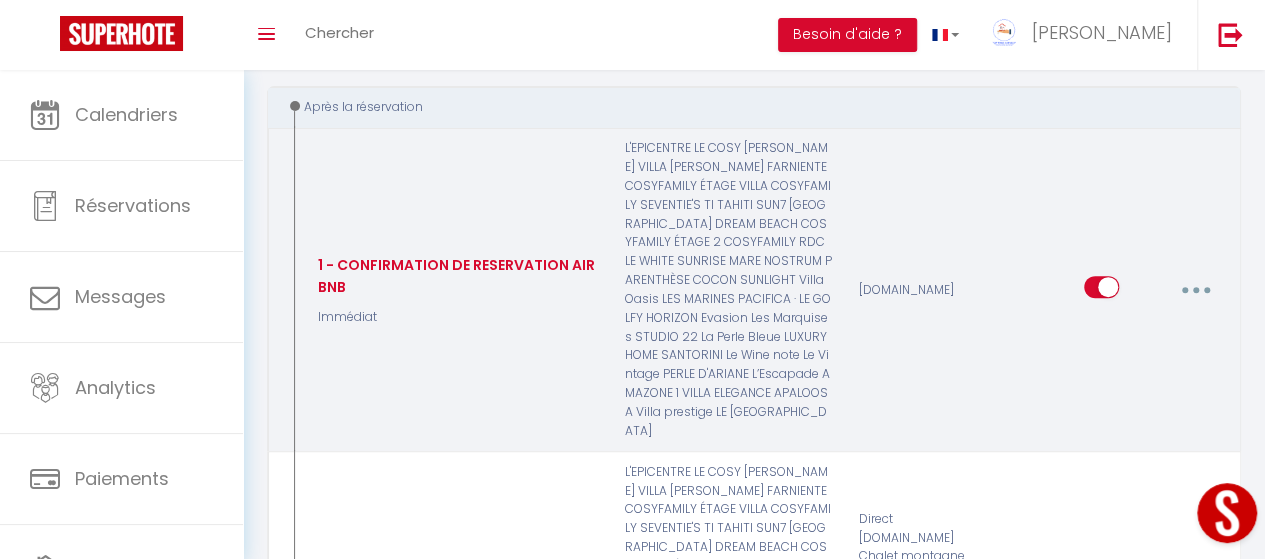 click at bounding box center [1195, 290] 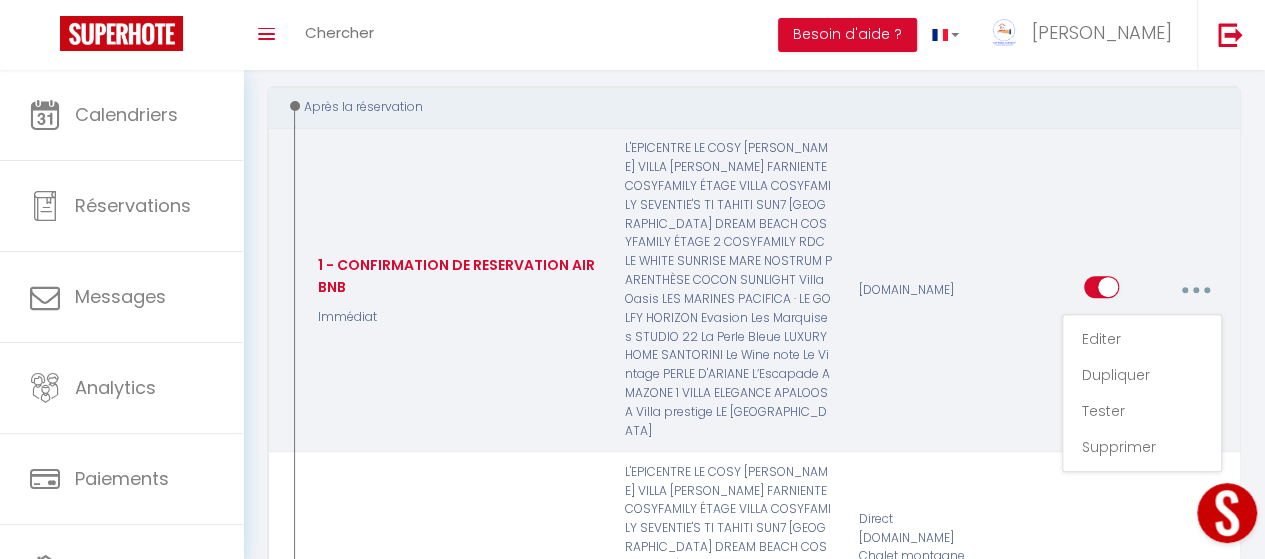 click on "[DOMAIN_NAME]" at bounding box center [924, 290] 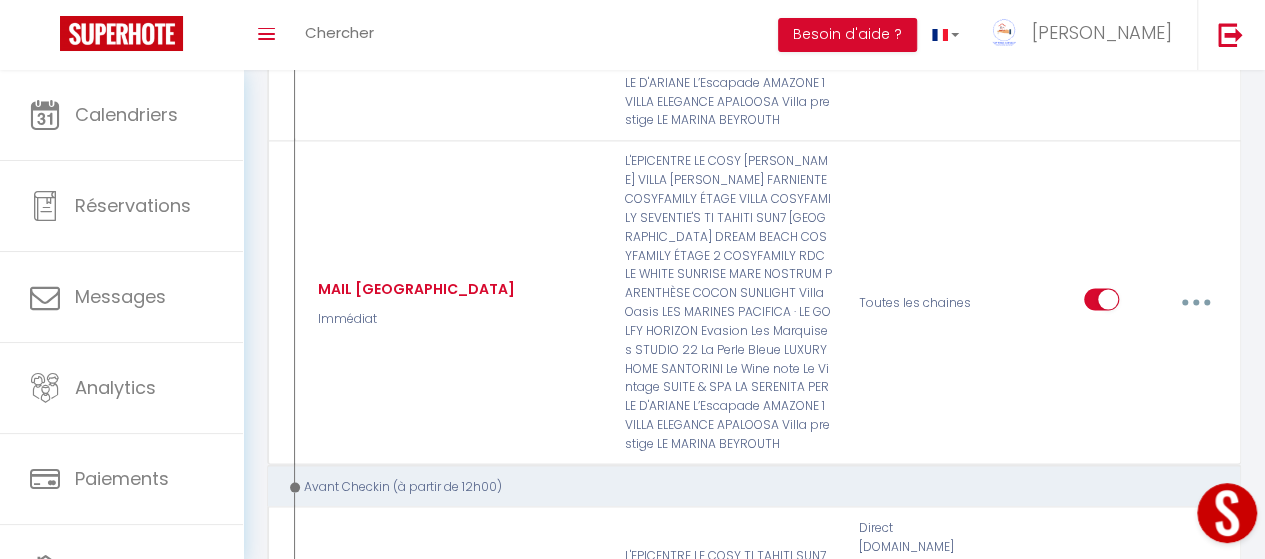 scroll, scrollTop: 1828, scrollLeft: 0, axis: vertical 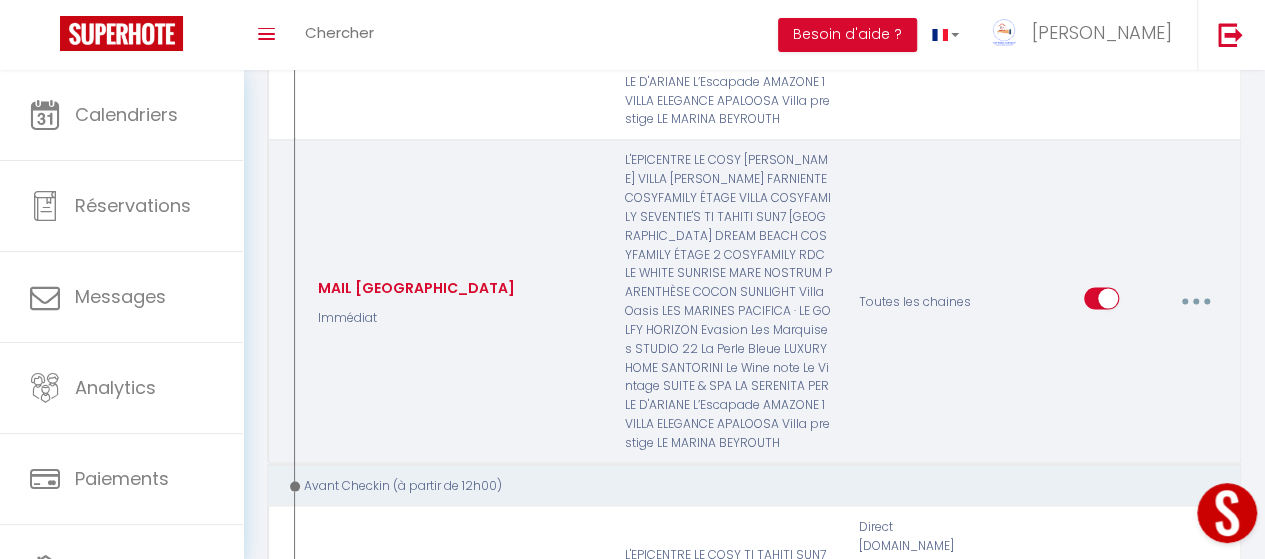 click at bounding box center [1195, 301] 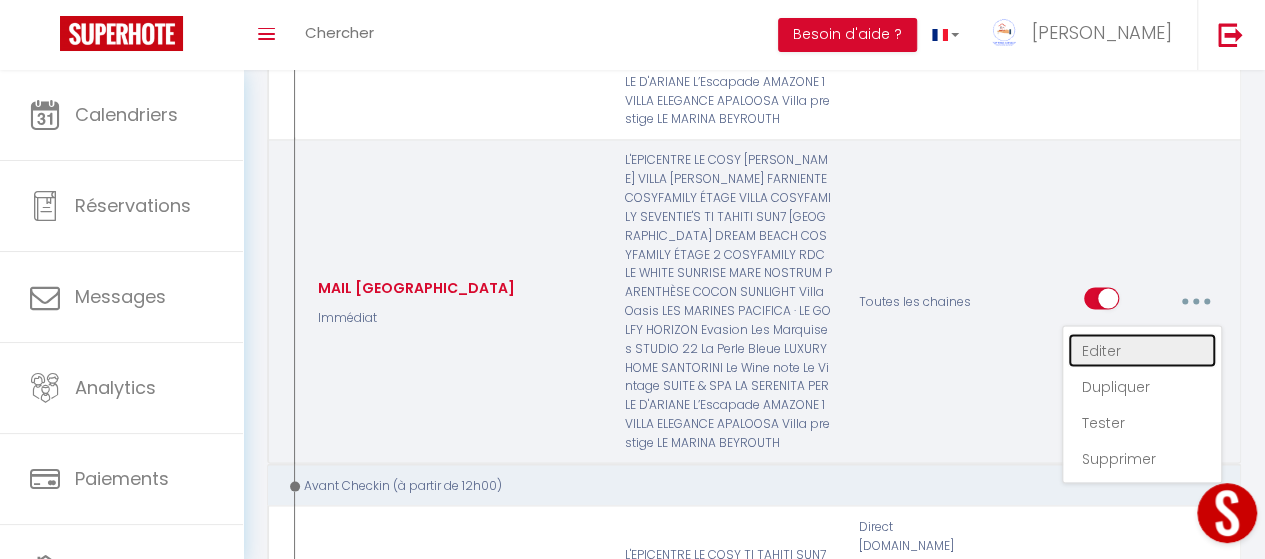 click on "Editer" at bounding box center [1142, 350] 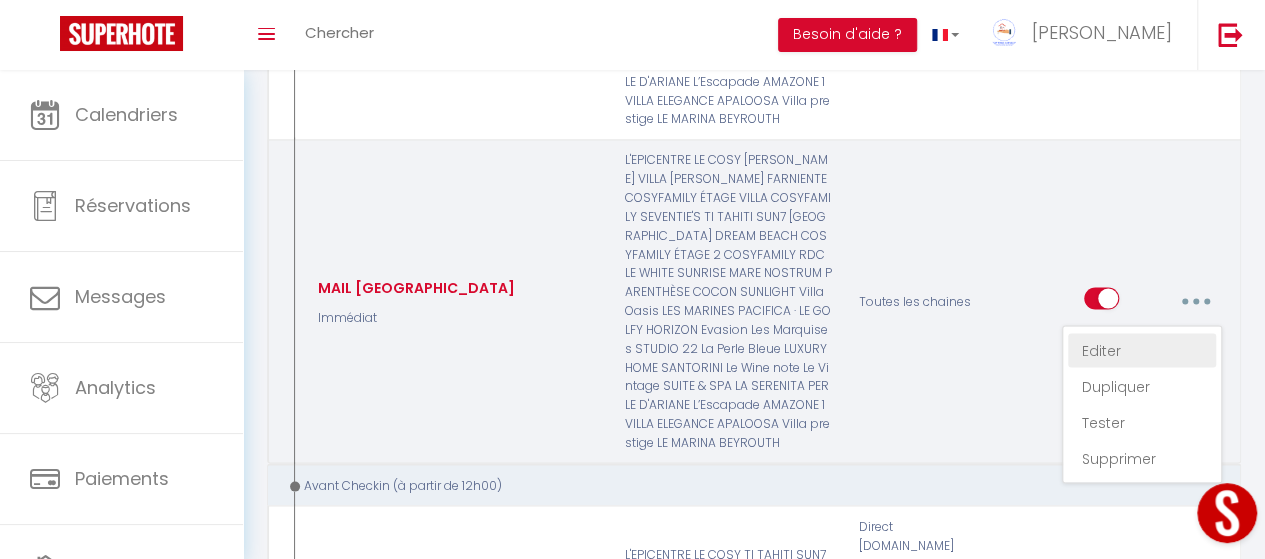 select on "Immédiat" 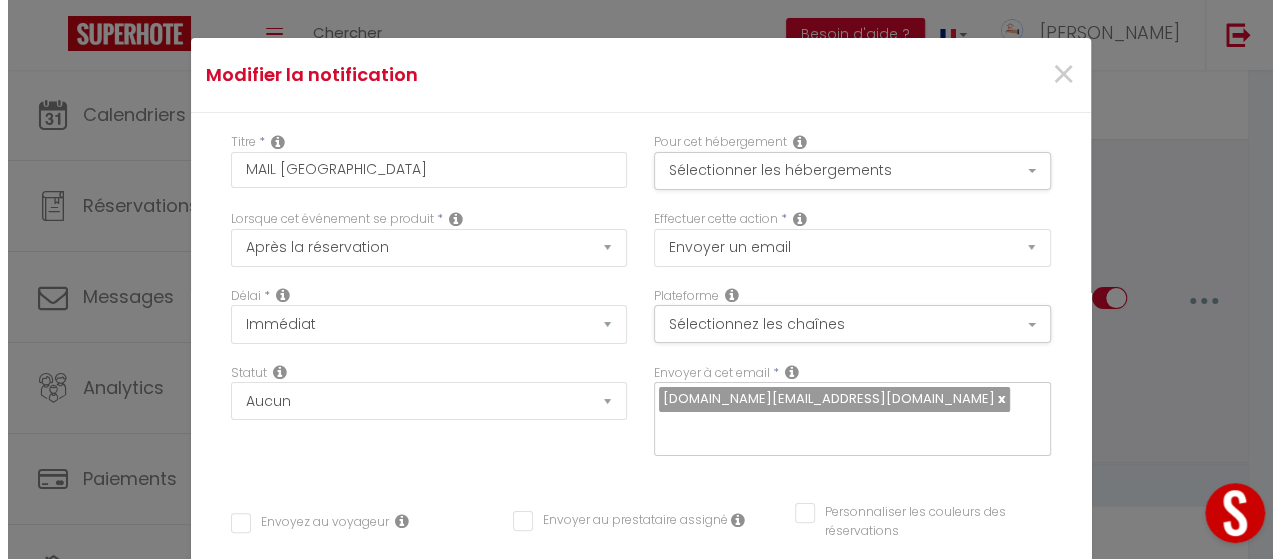 scroll, scrollTop: 1809, scrollLeft: 0, axis: vertical 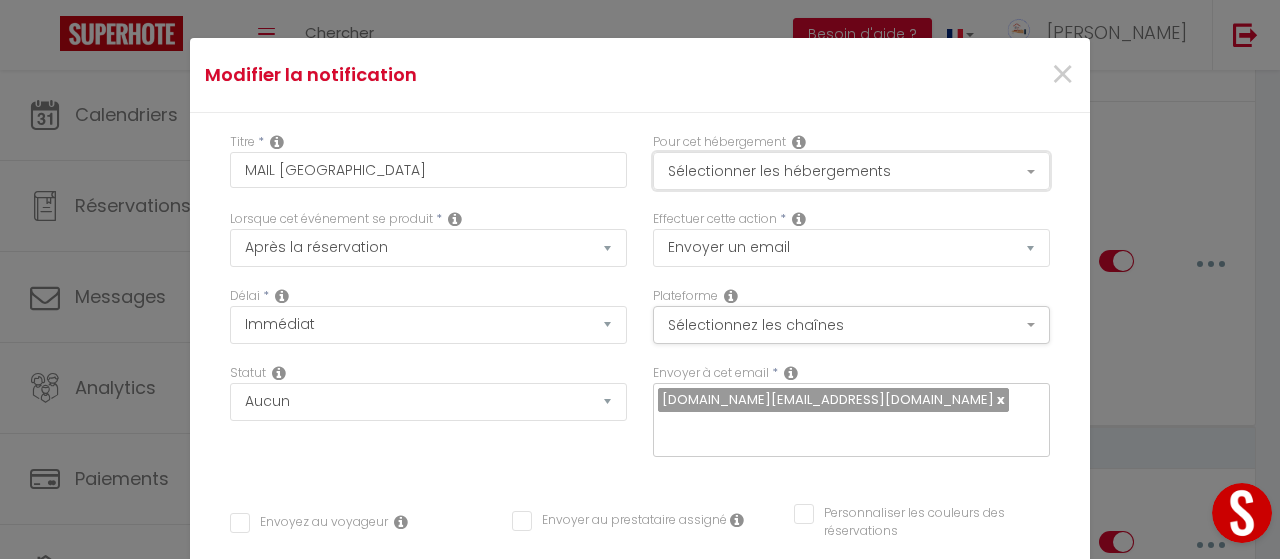 click on "Sélectionner les hébergements" at bounding box center [851, 171] 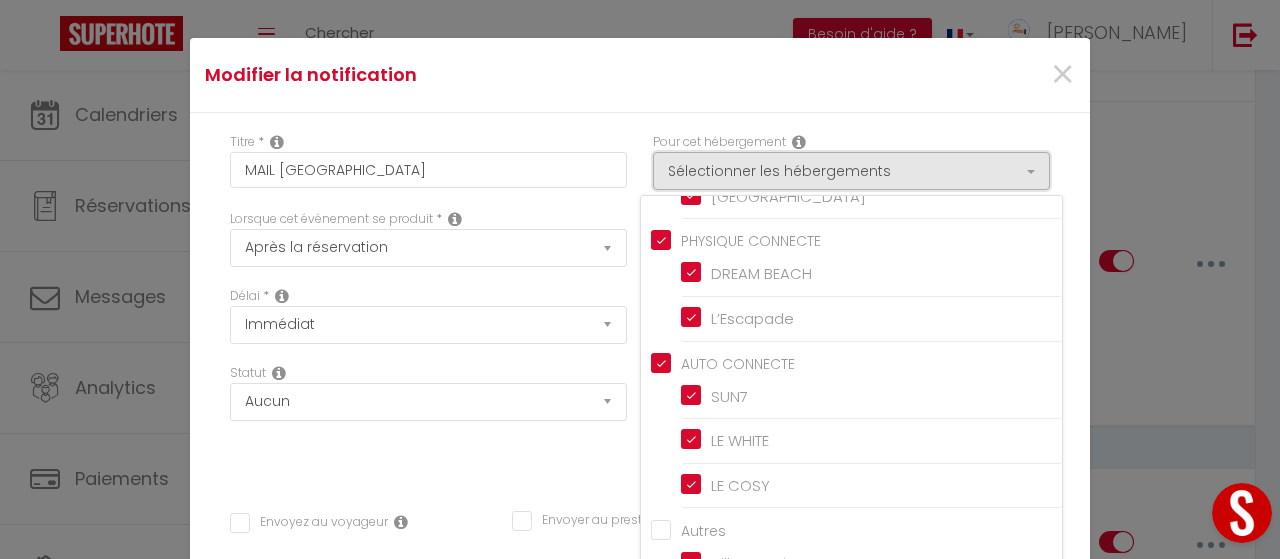 scroll, scrollTop: 1887, scrollLeft: 0, axis: vertical 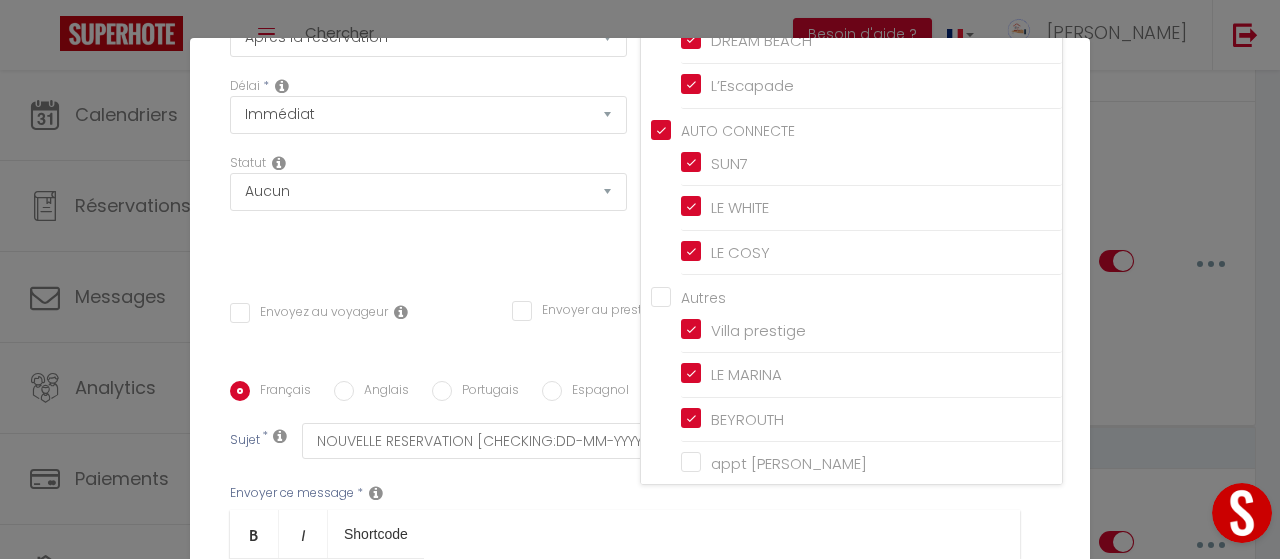 click on "Modifier la notification   ×   Titre   *     MAIL NOUVELLE RESERVATION   Pour cet hébergement
Sélectionner les hébergements
Tous les apparts
CHECK-IN AUTO
TI [GEOGRAPHIC_DATA]
SUN7
[GEOGRAPHIC_DATA]
LE WHITE
LE COSY
COCON
SUNLIGHT" at bounding box center (640, 279) 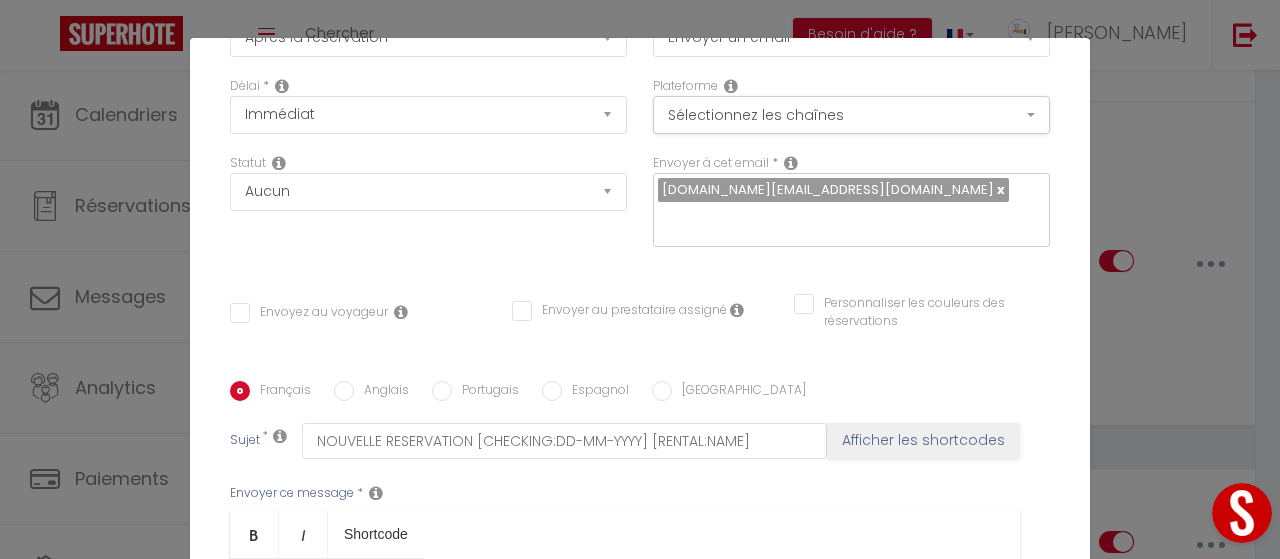 scroll, scrollTop: 0, scrollLeft: 0, axis: both 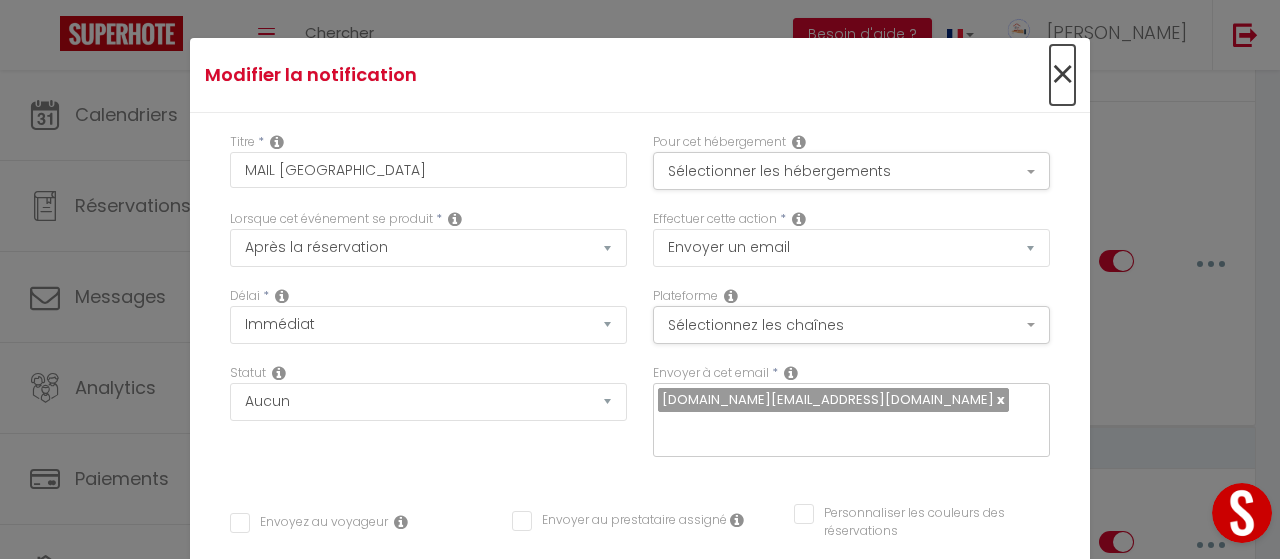 click on "×" at bounding box center (1062, 75) 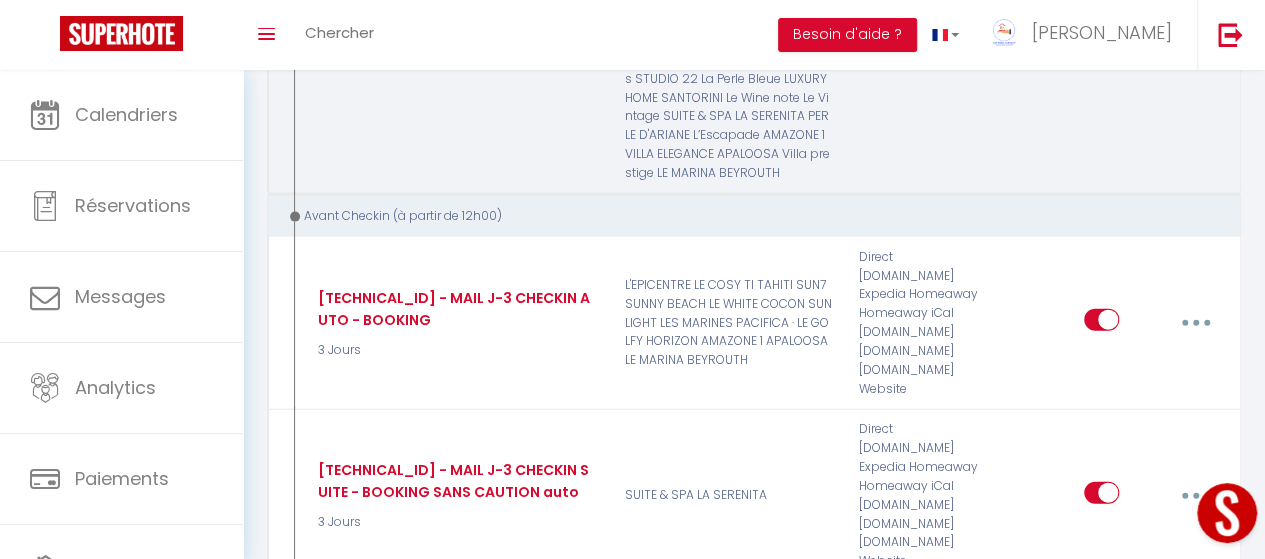 scroll, scrollTop: 2099, scrollLeft: 0, axis: vertical 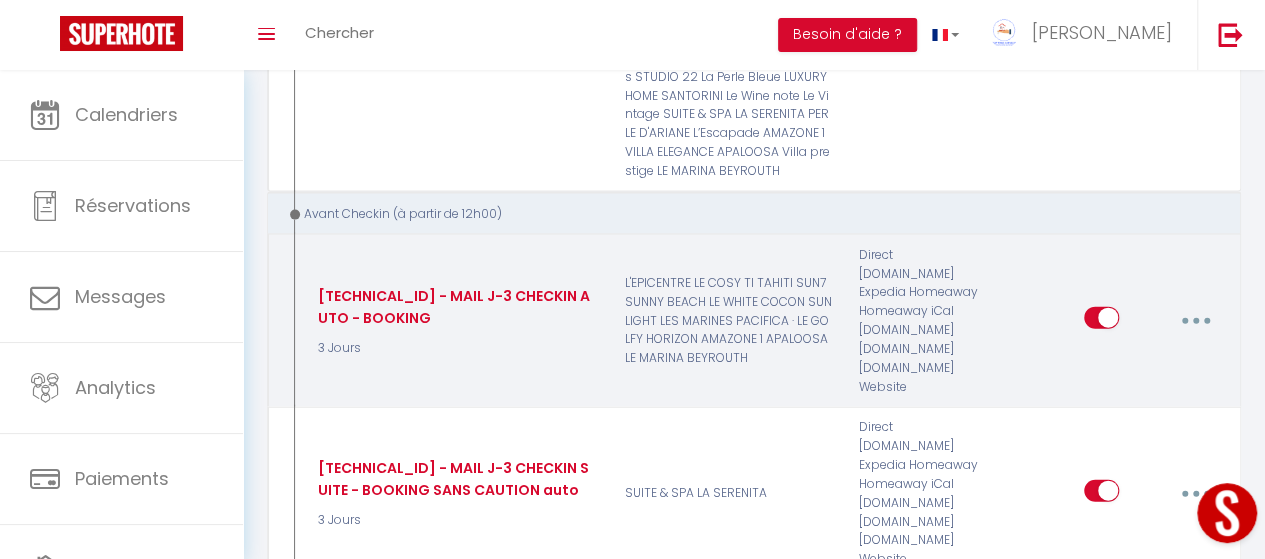 click at bounding box center [1196, 321] 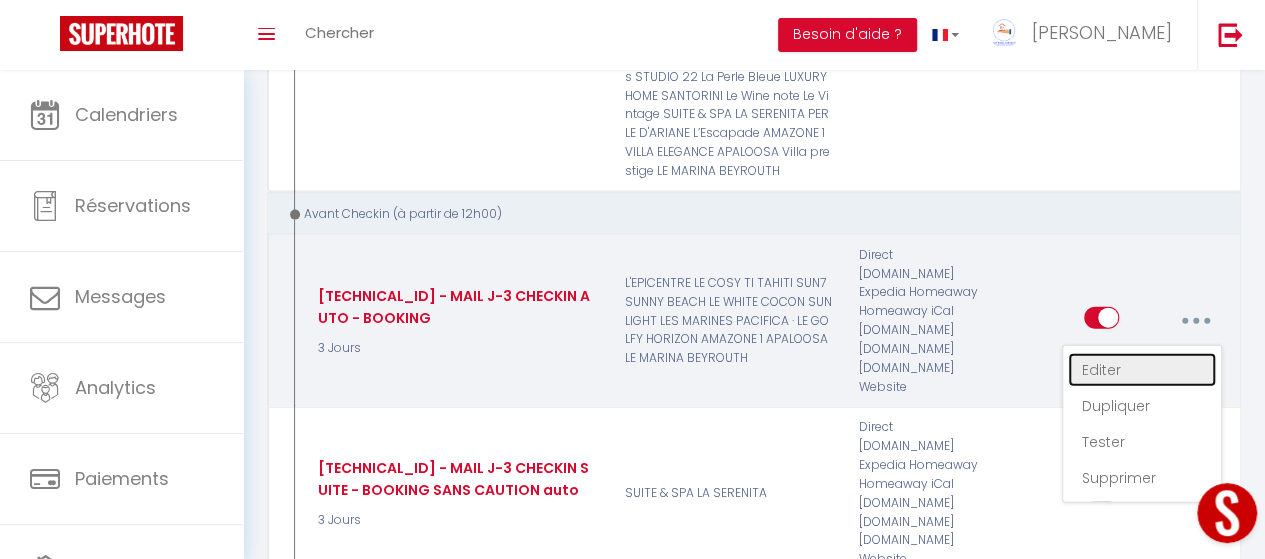click on "Editer" at bounding box center [1142, 370] 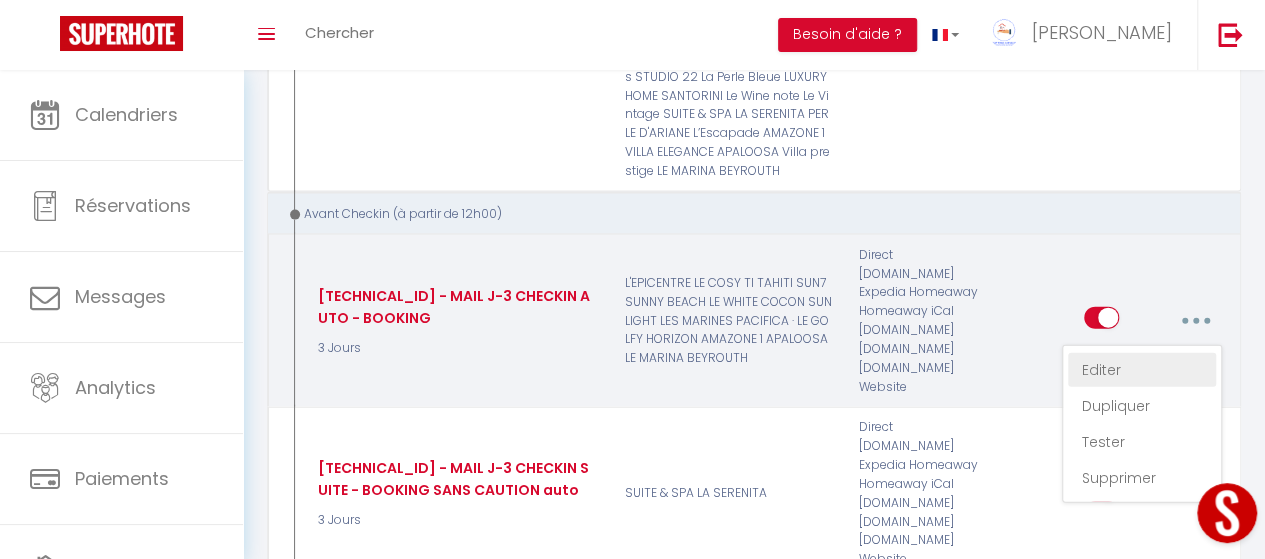 type on "[TECHNICAL_ID] - MAIL J-3 CHECKIN AUTO - BOOKING" 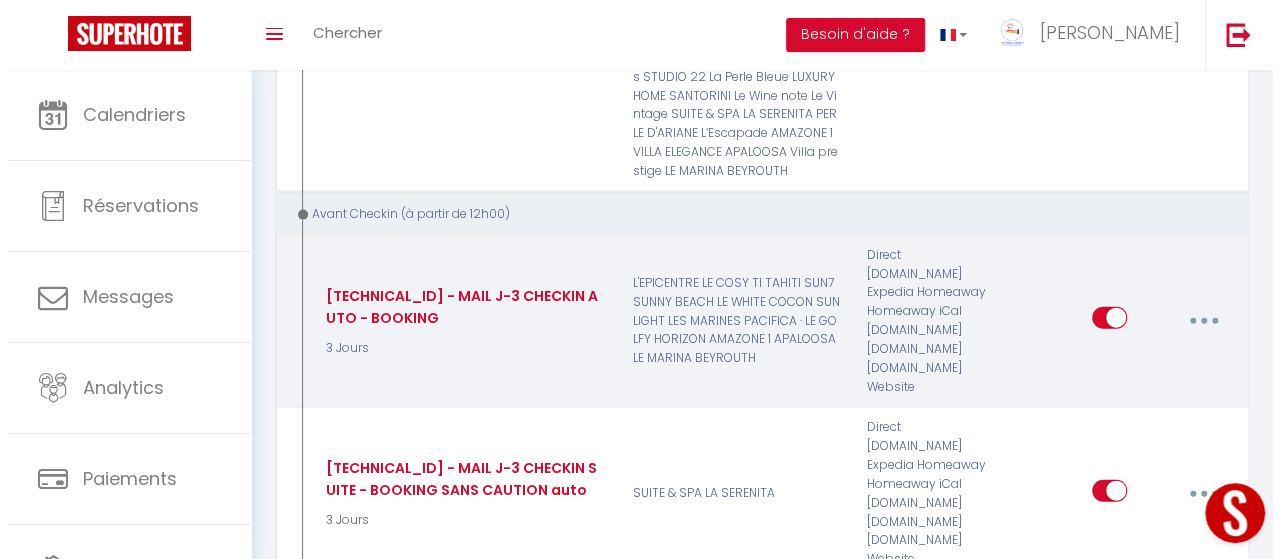 scroll, scrollTop: 2061, scrollLeft: 0, axis: vertical 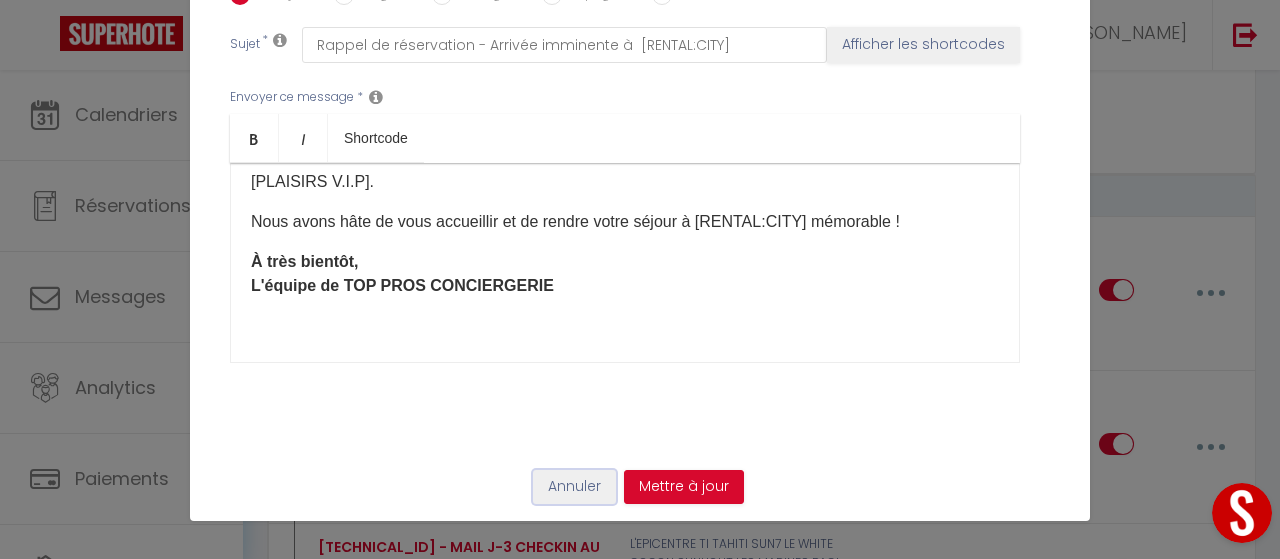 click on "Annuler" at bounding box center (574, 487) 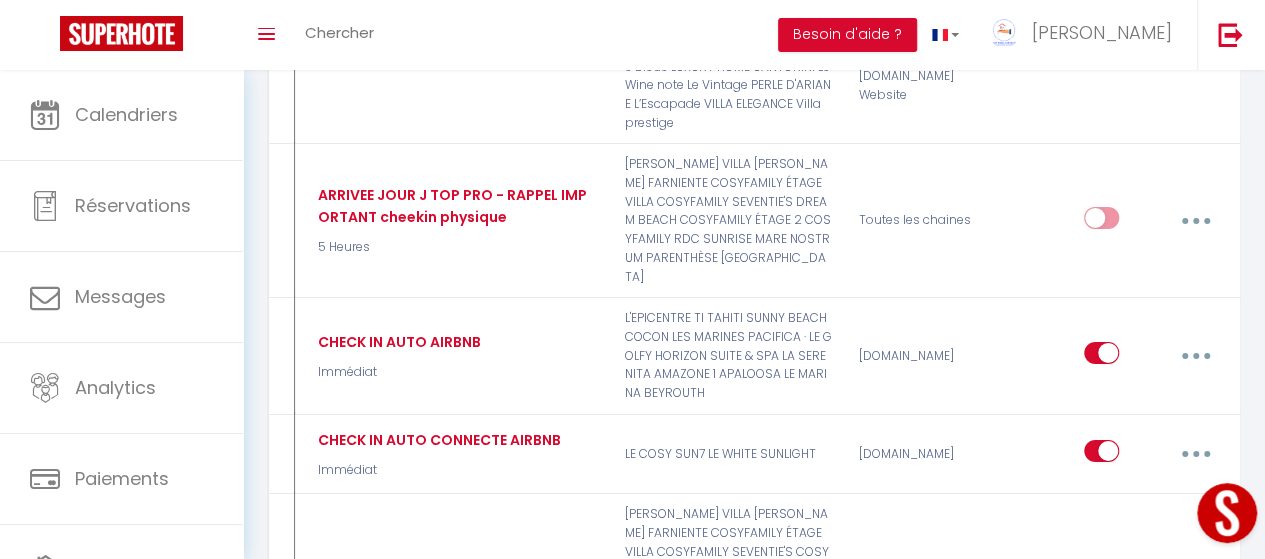 scroll, scrollTop: 3187, scrollLeft: 0, axis: vertical 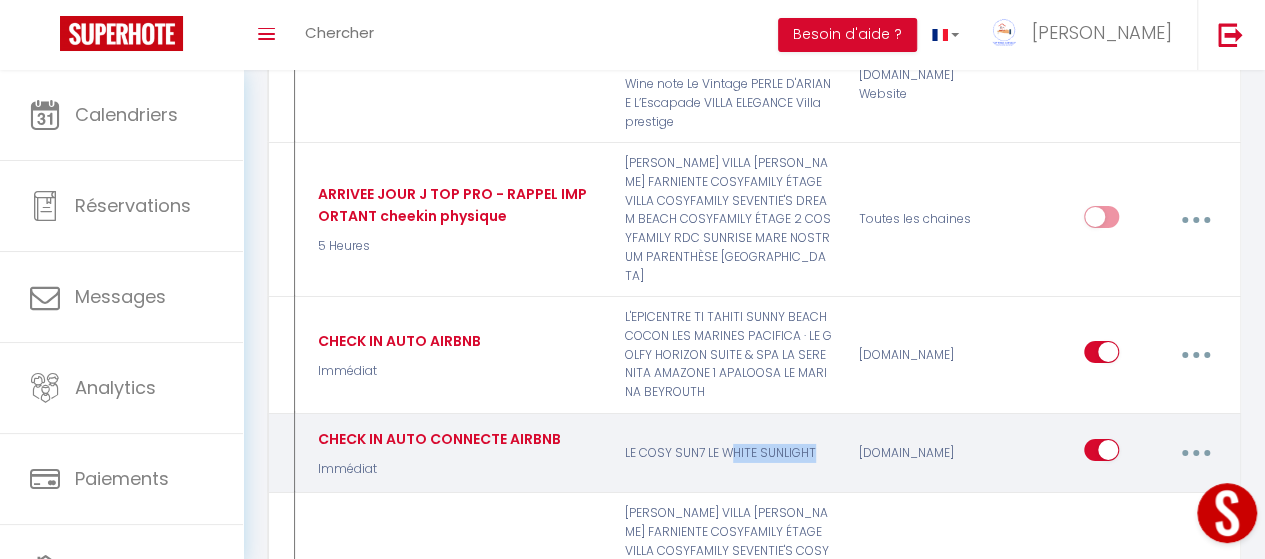 drag, startPoint x: 736, startPoint y: 314, endPoint x: 834, endPoint y: 286, distance: 101.92154 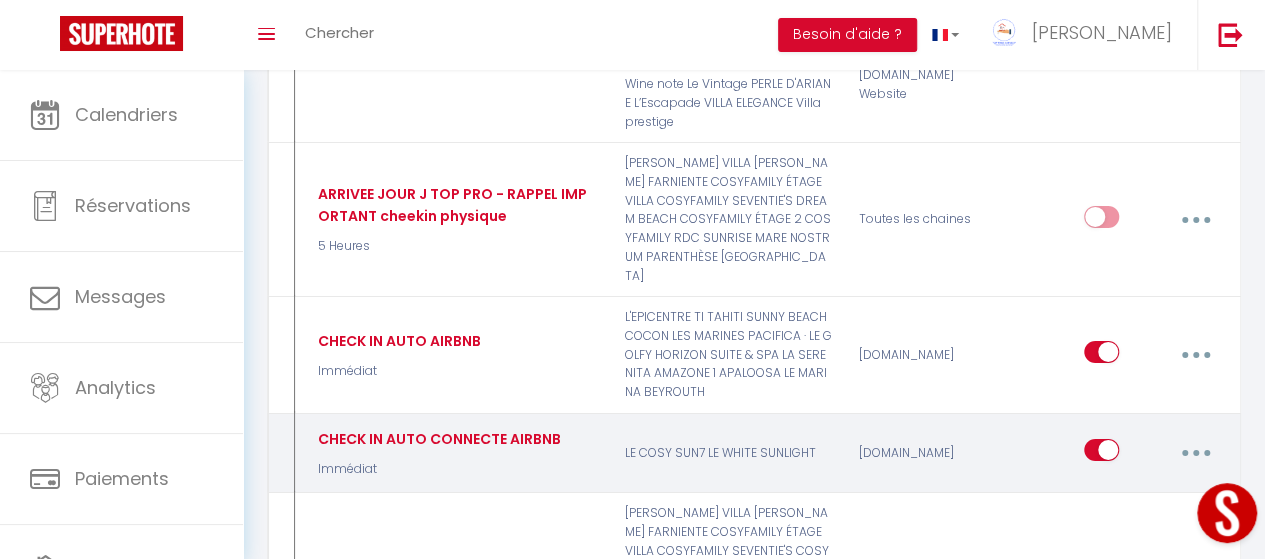 click on "[DOMAIN_NAME]" at bounding box center (924, 453) 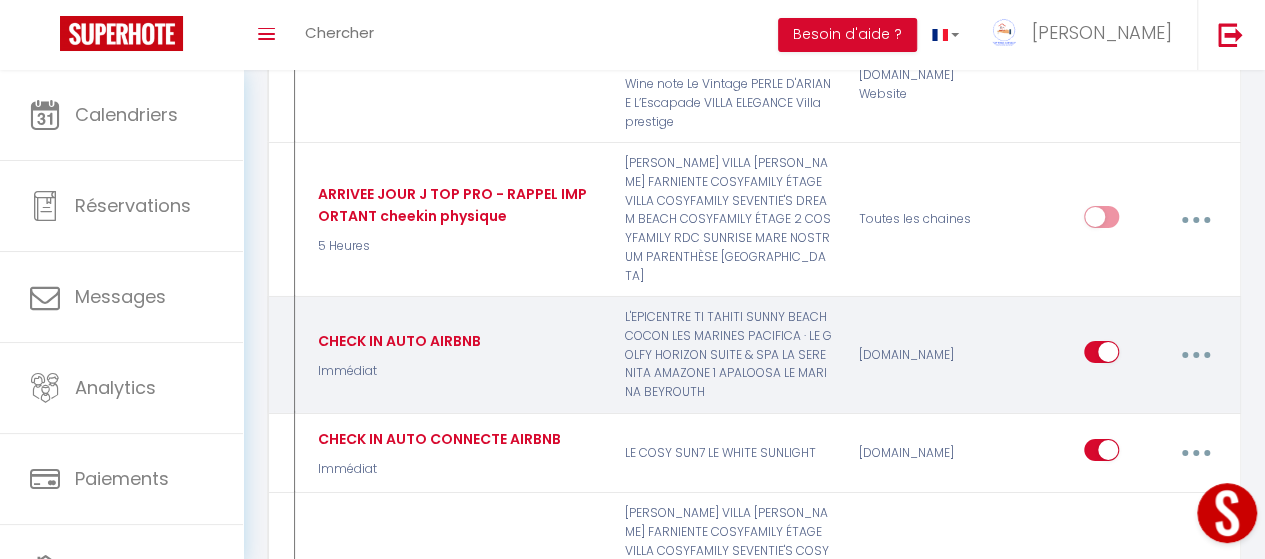 click at bounding box center (1195, 355) 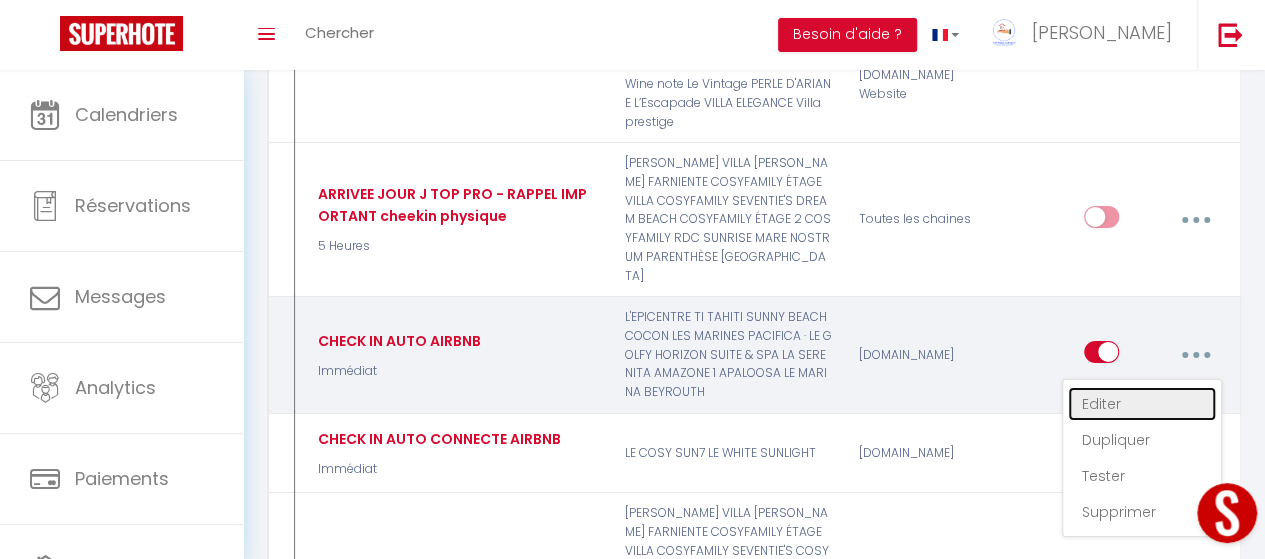 click on "Editer" at bounding box center (1142, 404) 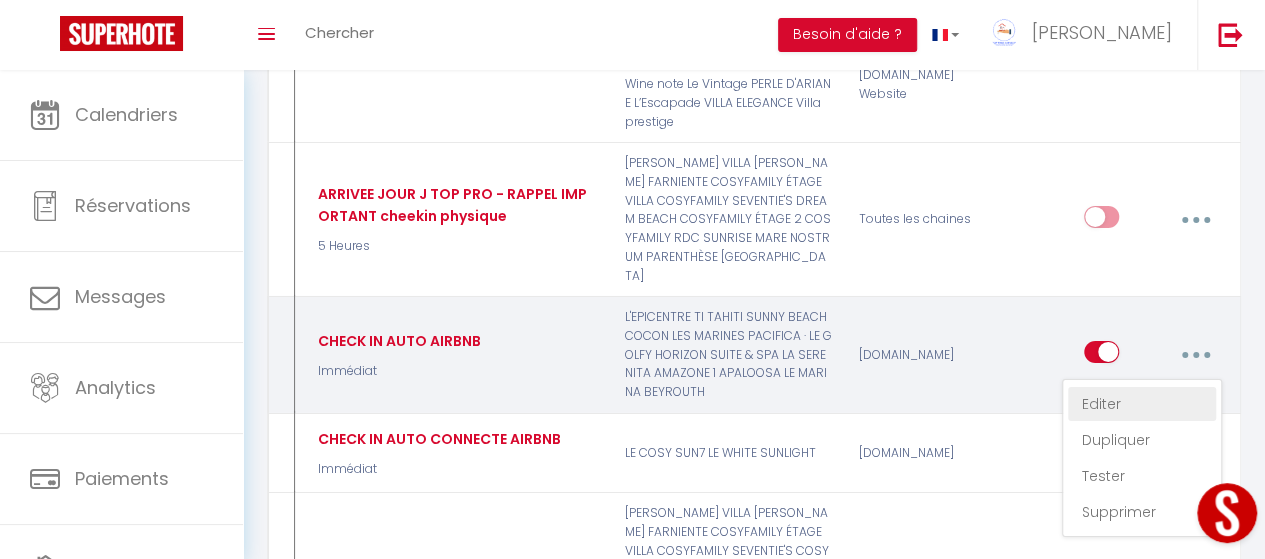 type on "CHECK IN AUTO AIRBNB" 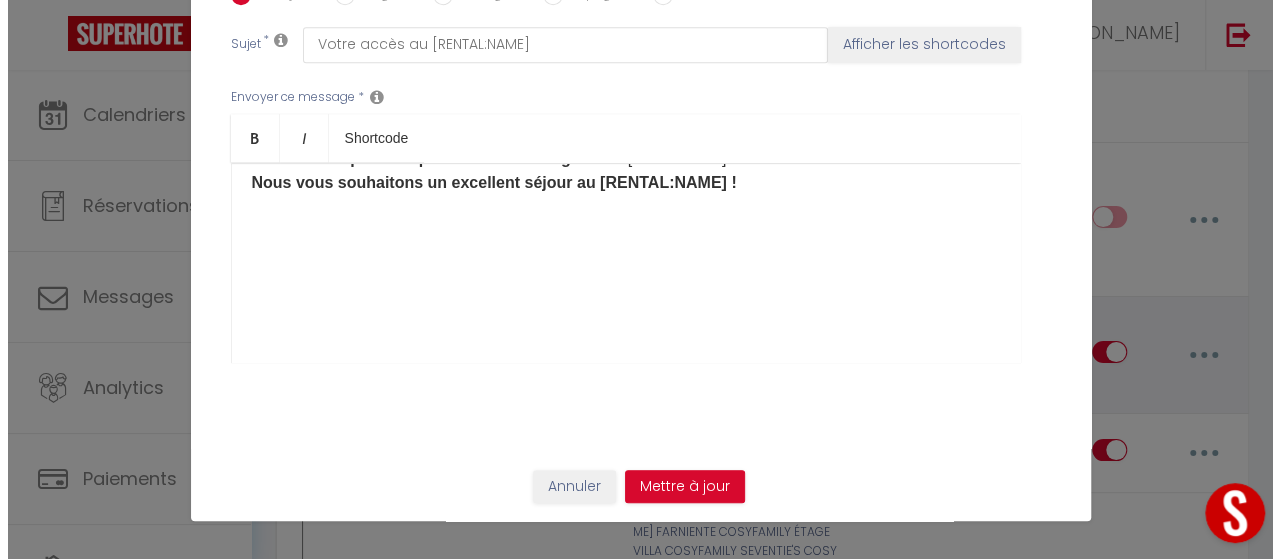 scroll, scrollTop: 3130, scrollLeft: 0, axis: vertical 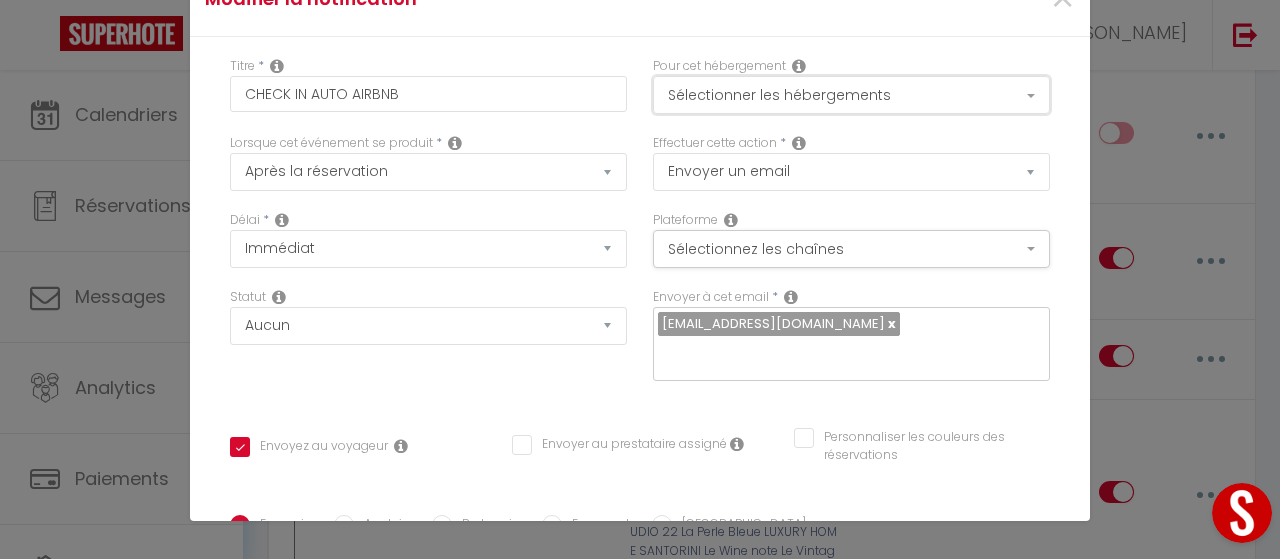click on "Sélectionner les hébergements" at bounding box center [851, 95] 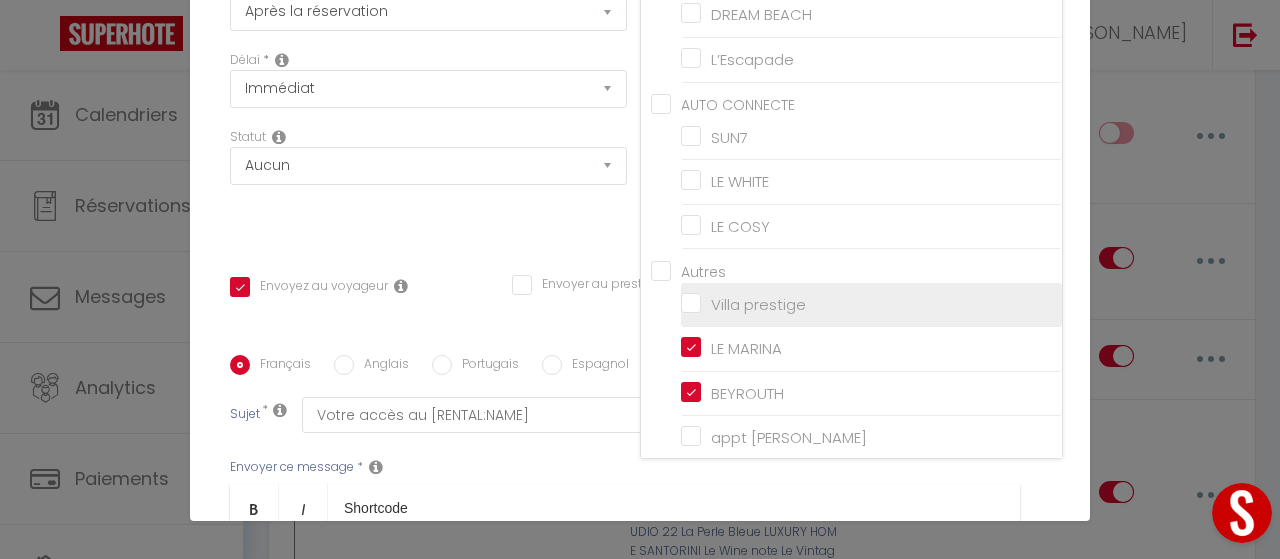 scroll, scrollTop: 164, scrollLeft: 0, axis: vertical 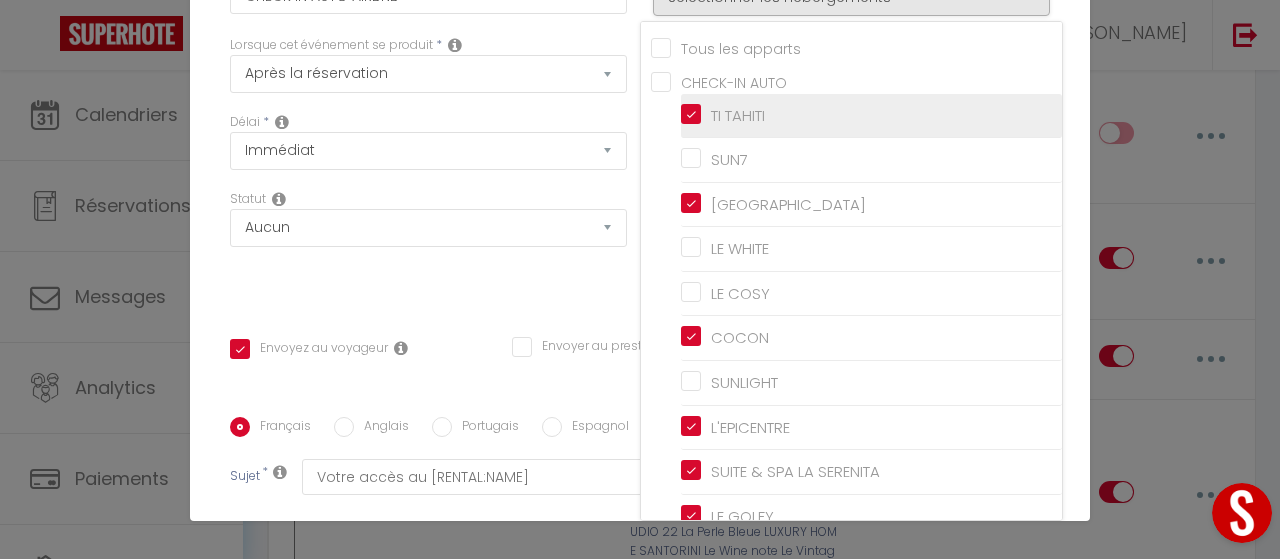 click on "TI TAHITI" at bounding box center (871, 115) 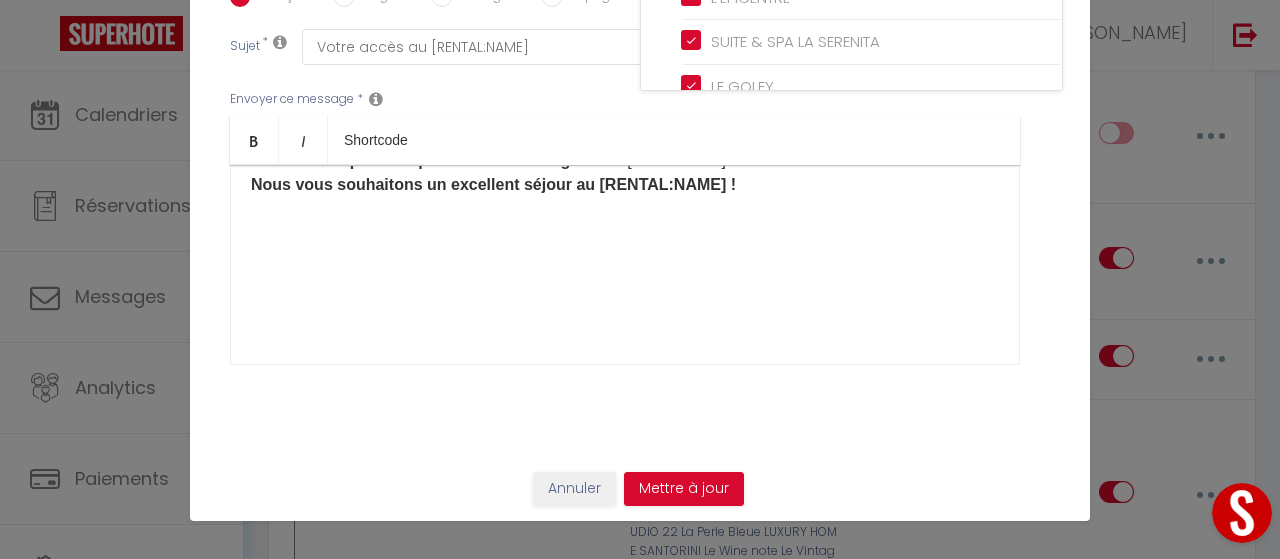 scroll, scrollTop: 530, scrollLeft: 0, axis: vertical 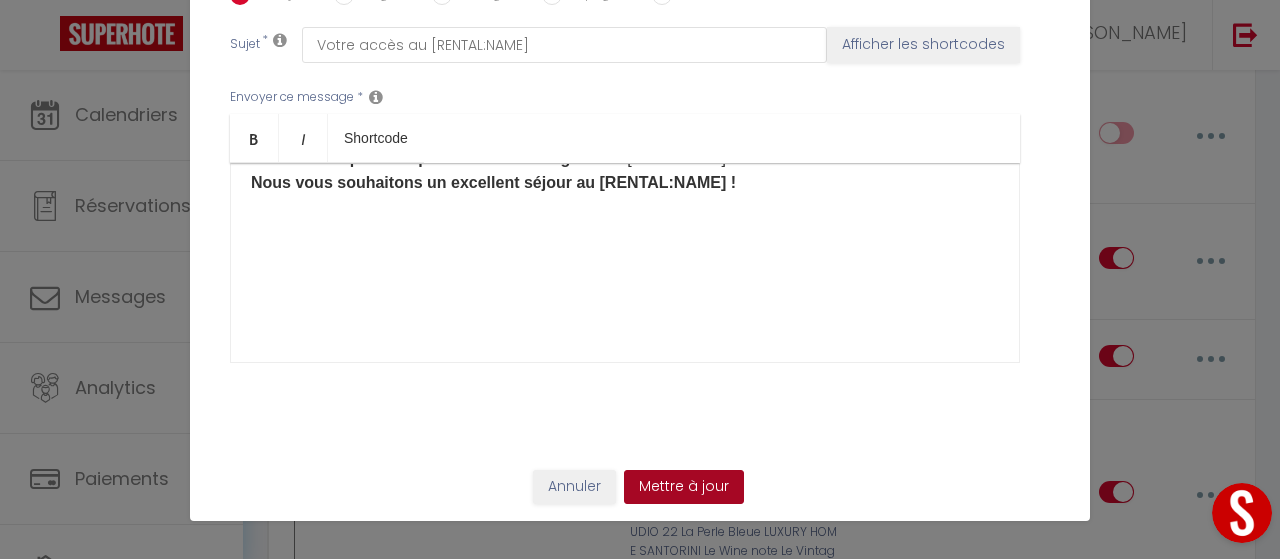click on "Mettre à jour" at bounding box center [684, 487] 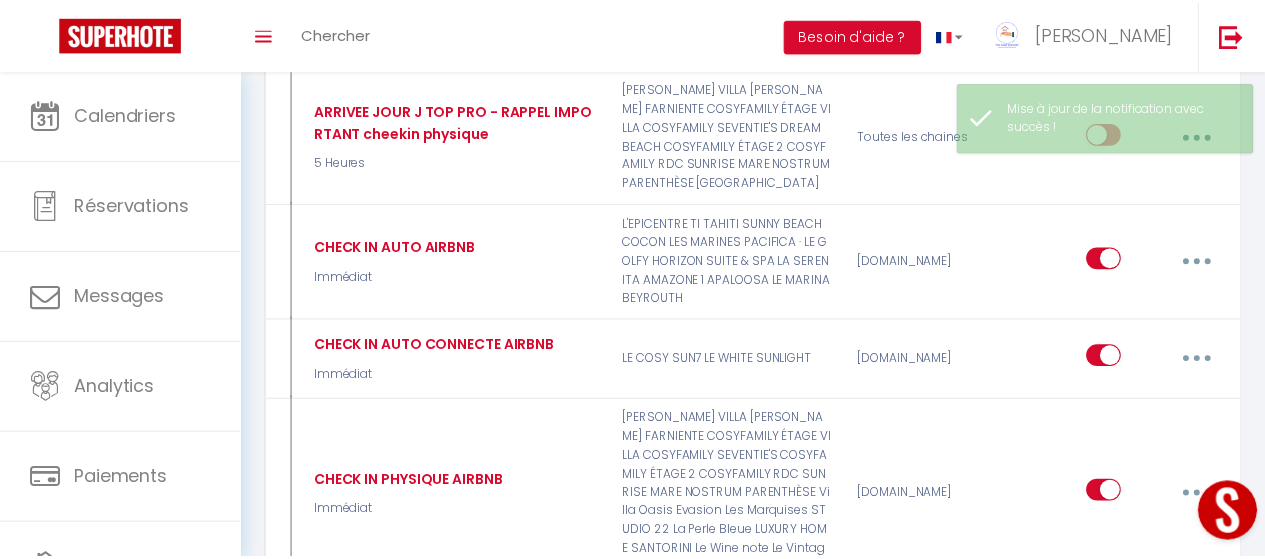 scroll, scrollTop: 3187, scrollLeft: 0, axis: vertical 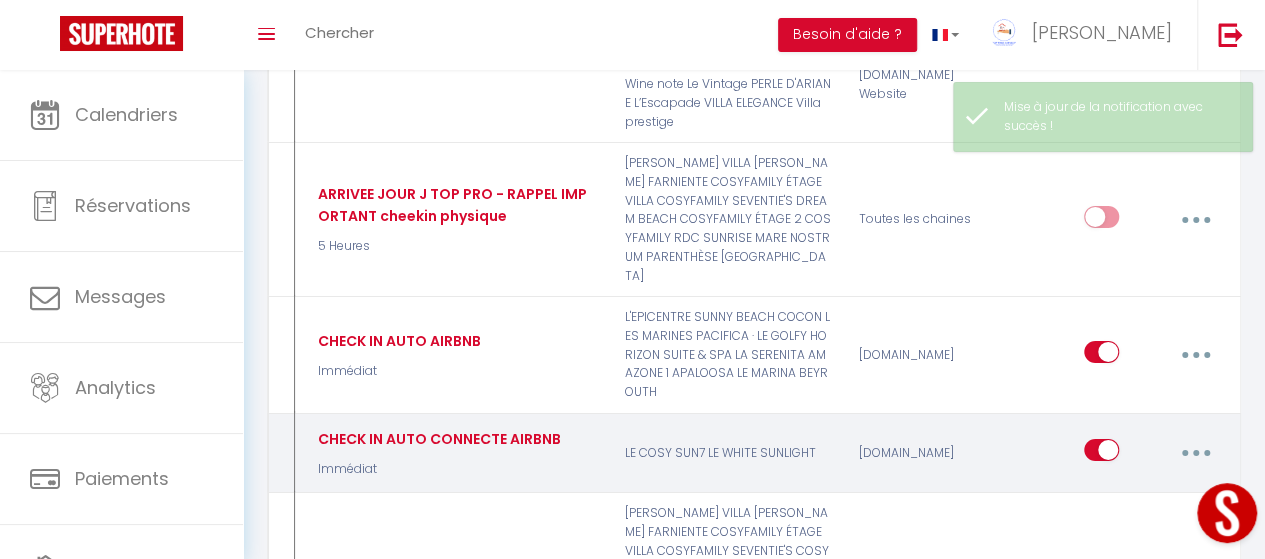 click at bounding box center [1195, 453] 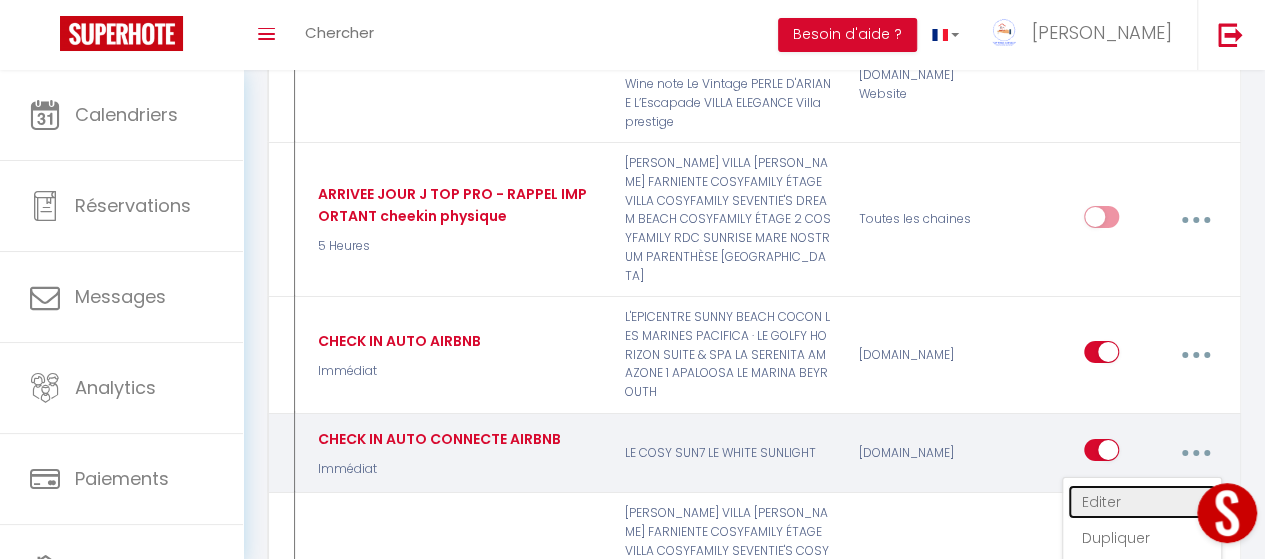 click on "Editer" at bounding box center [1142, 502] 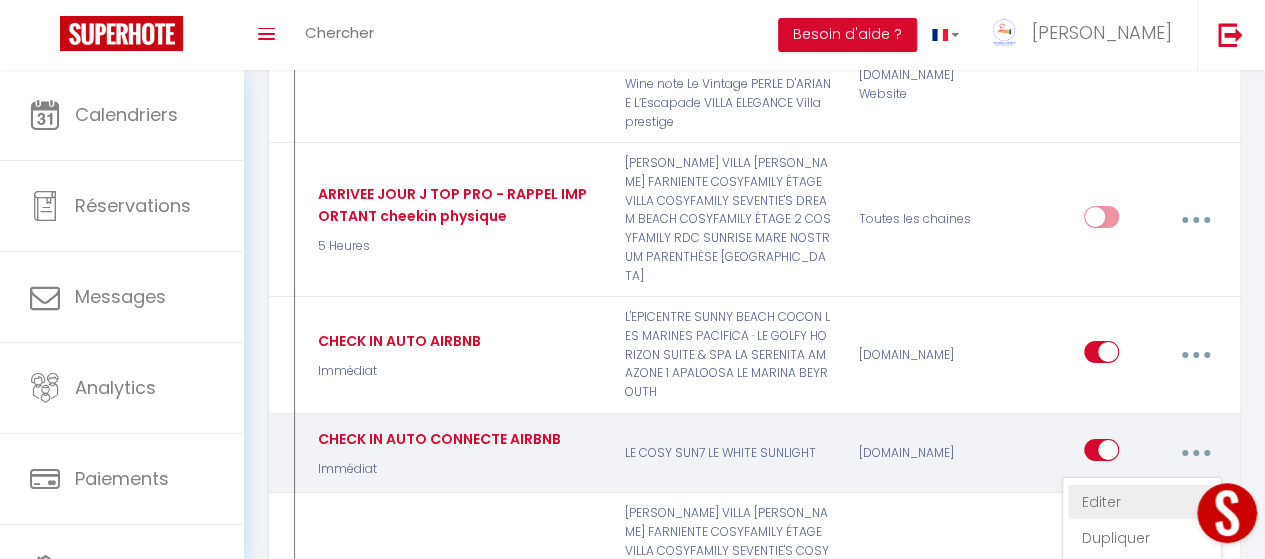 type on "CHECK IN AUTO CONNECTE AIRBNB" 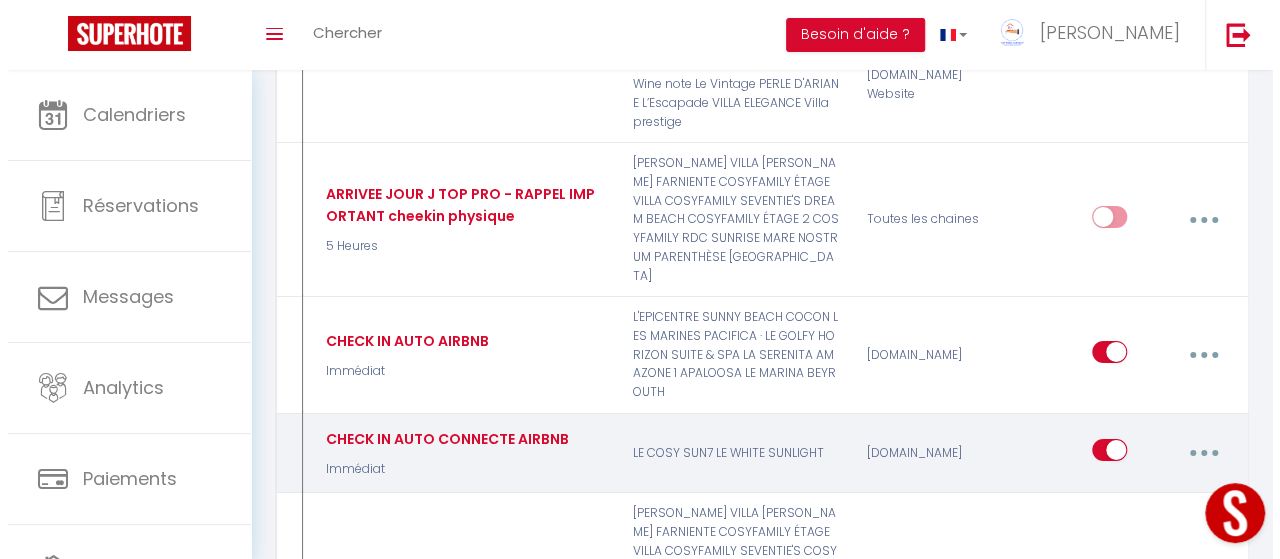 scroll, scrollTop: 3130, scrollLeft: 0, axis: vertical 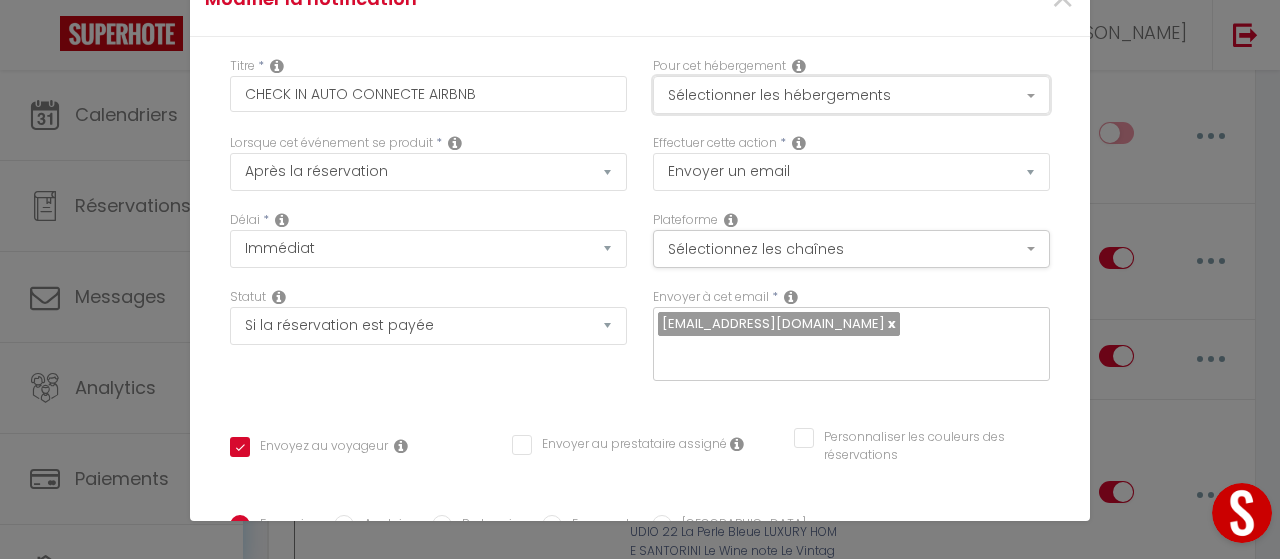 click on "Sélectionner les hébergements" at bounding box center [851, 95] 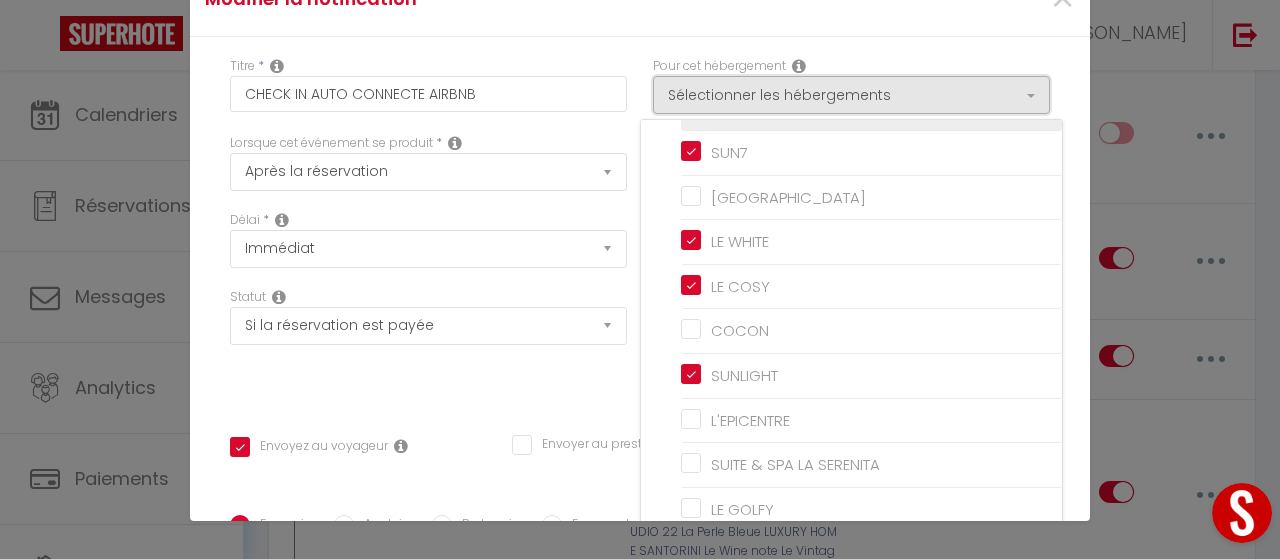 scroll, scrollTop: 0, scrollLeft: 0, axis: both 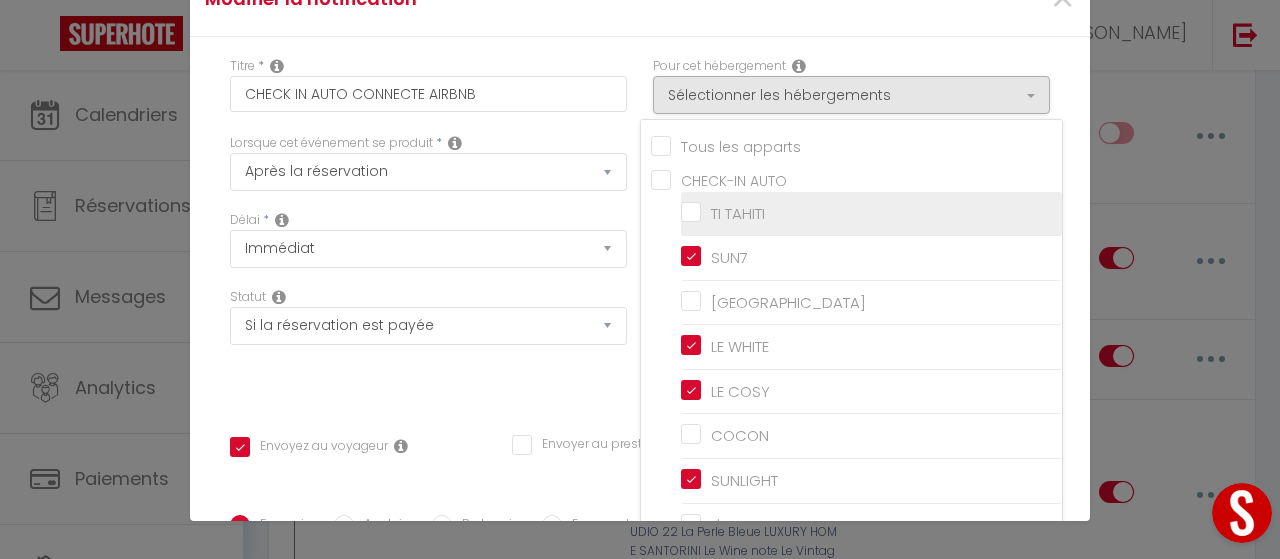 click on "TI TAHITI" at bounding box center [871, 213] 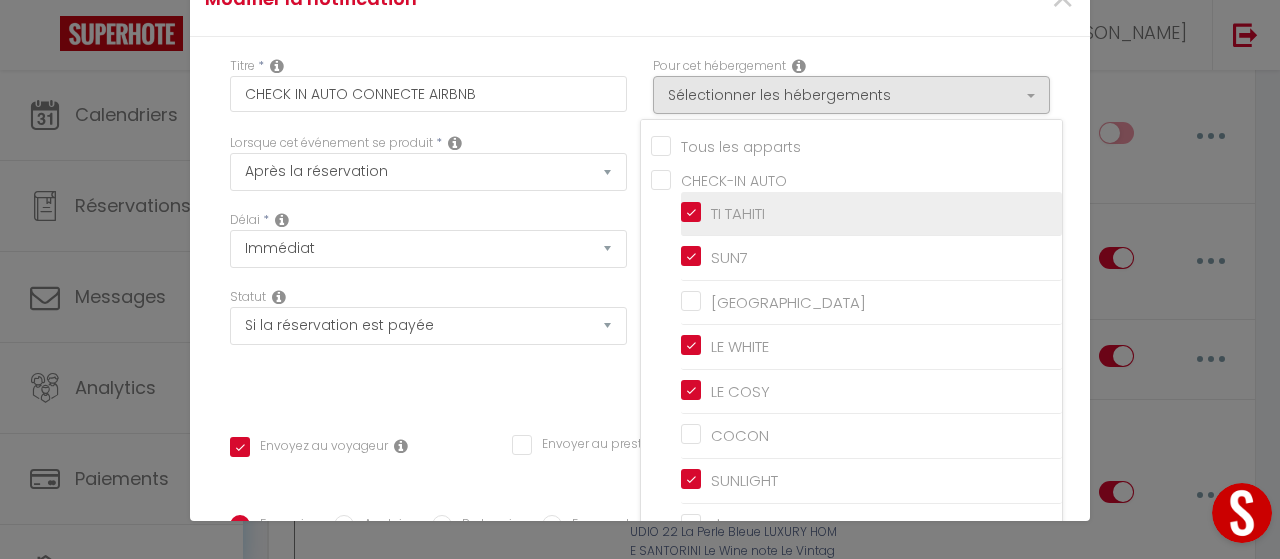 checkbox on "true" 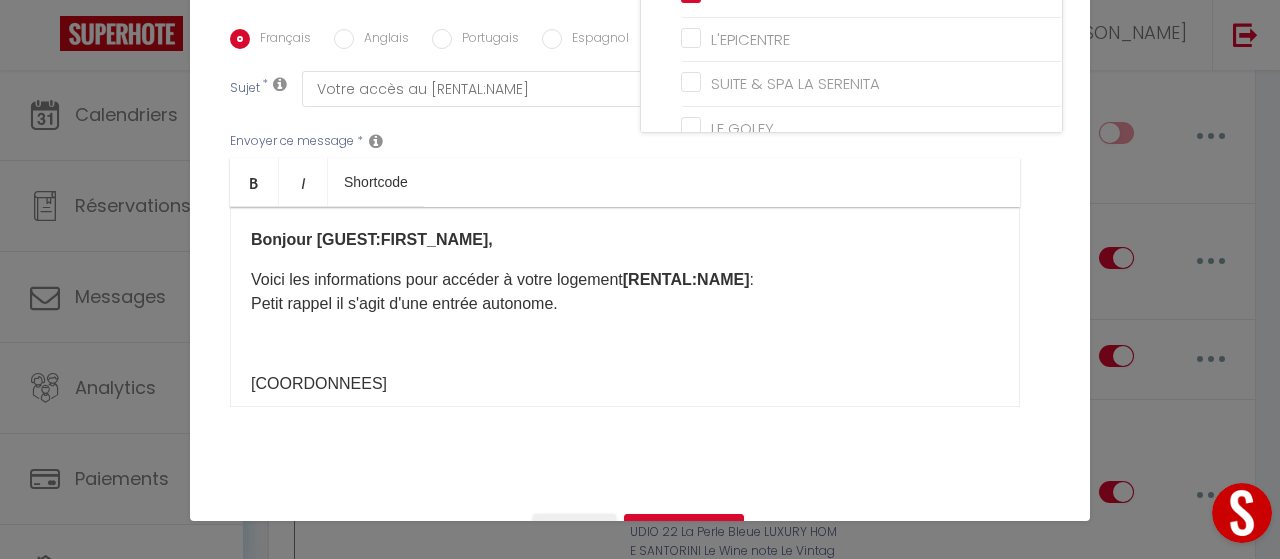 scroll, scrollTop: 530, scrollLeft: 0, axis: vertical 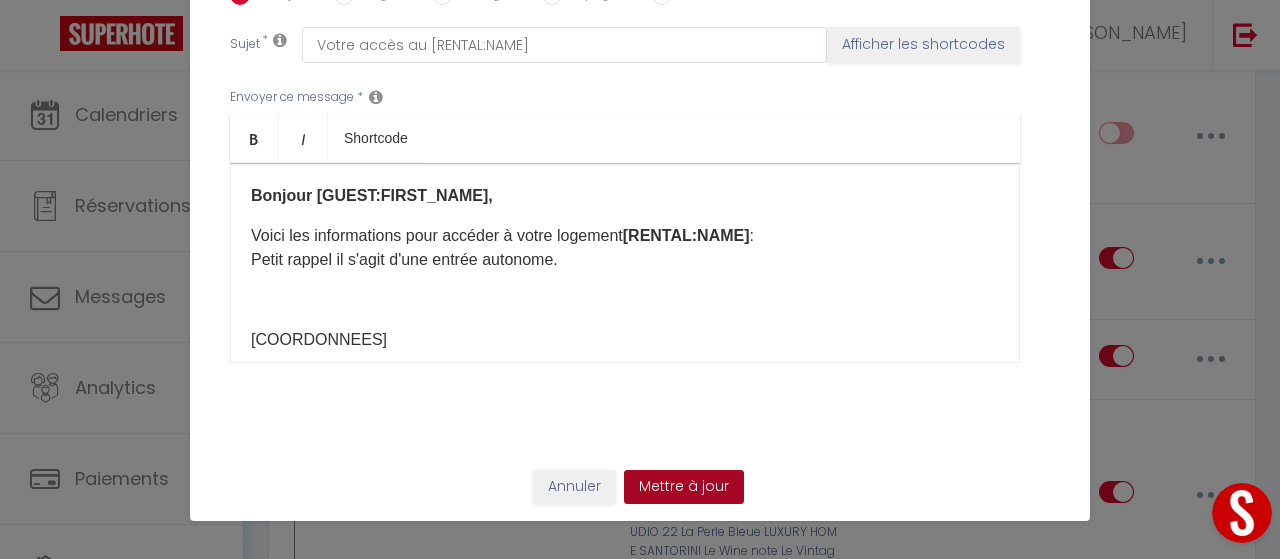 click on "Mettre à jour" at bounding box center [684, 487] 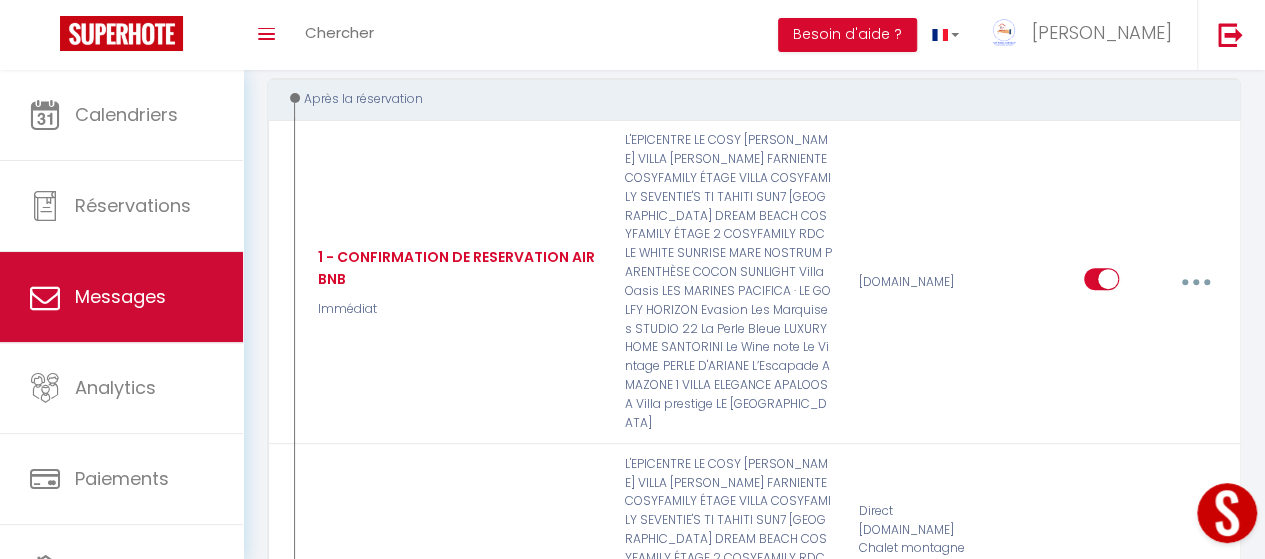 scroll, scrollTop: 0, scrollLeft: 0, axis: both 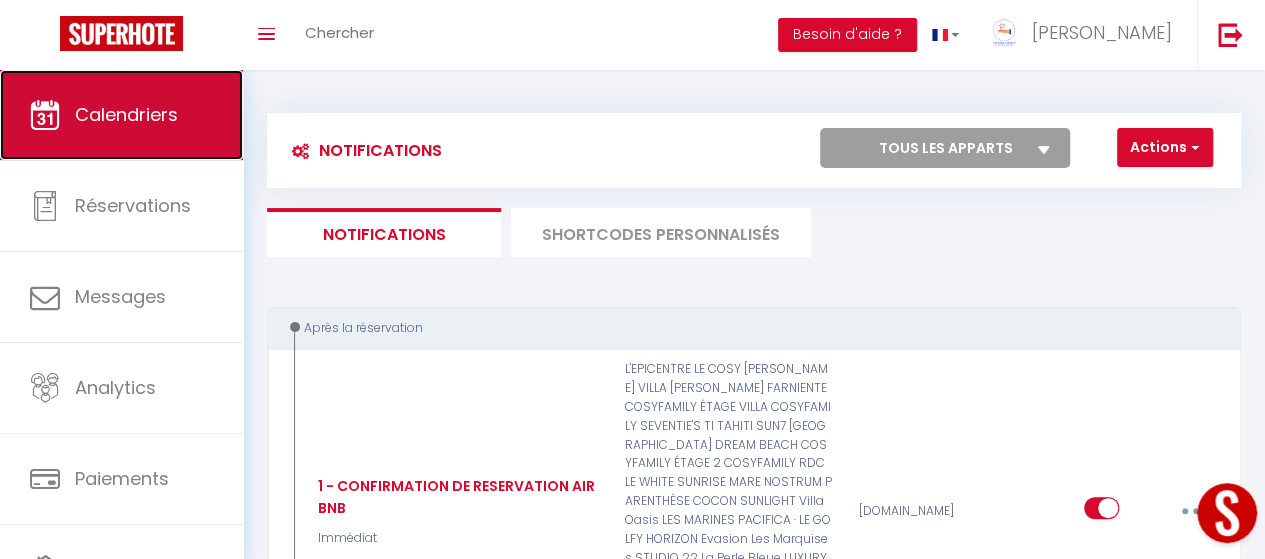 click on "Calendriers" at bounding box center (121, 115) 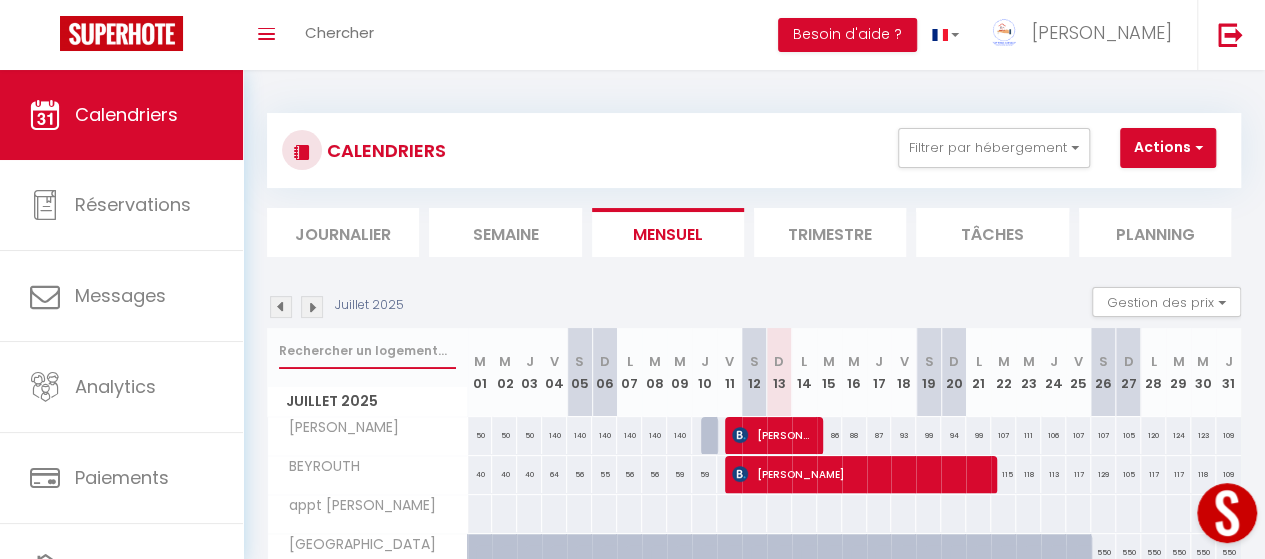 click at bounding box center (367, 351) 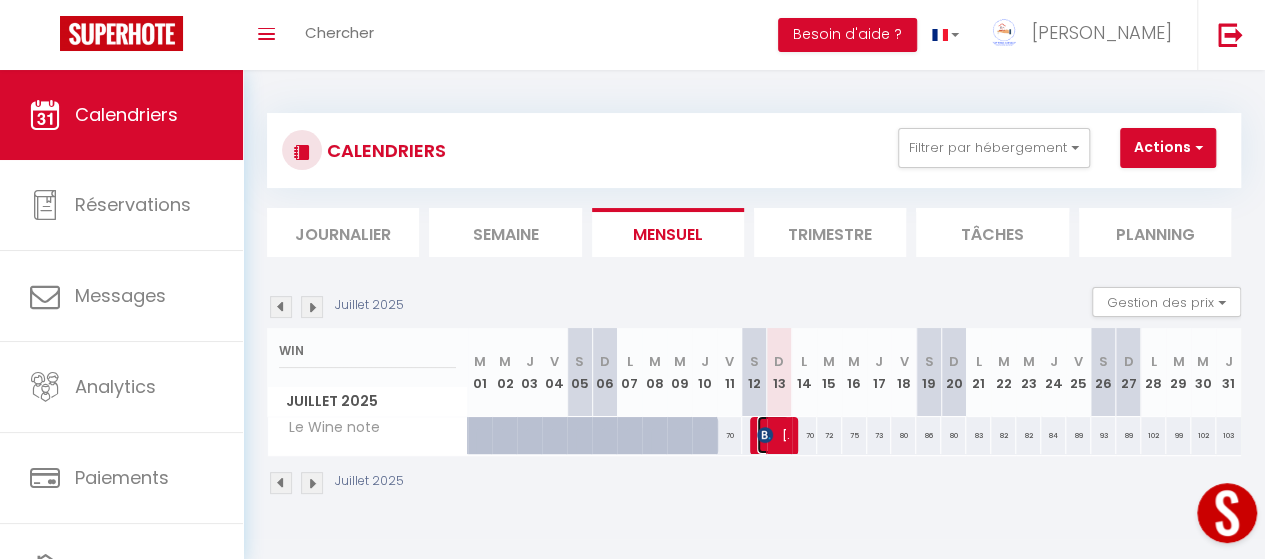 click at bounding box center (765, 435) 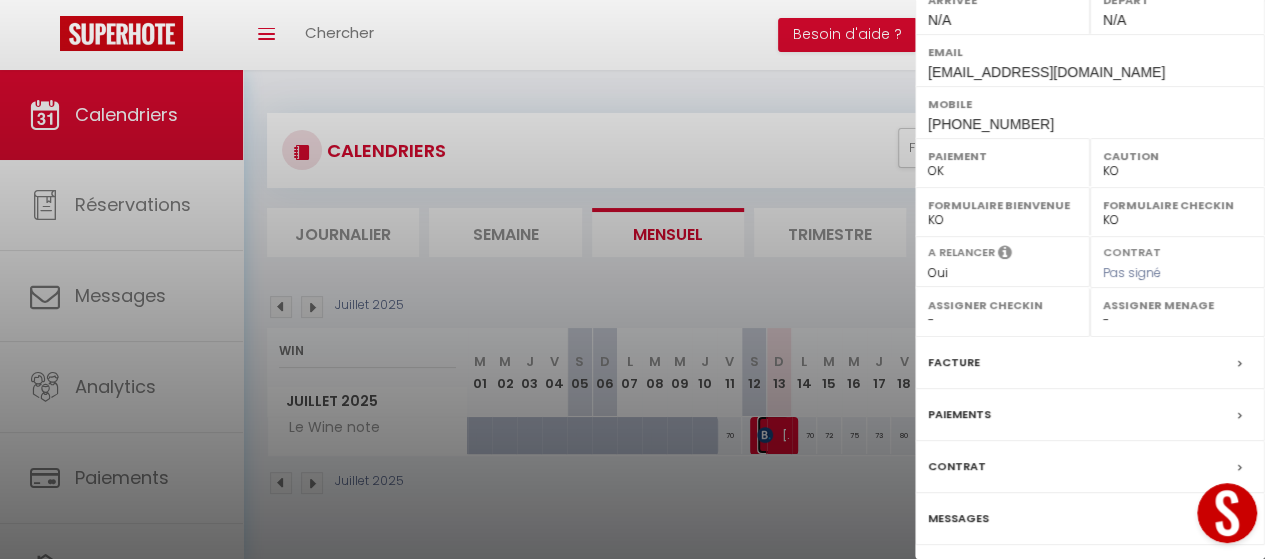 scroll, scrollTop: 368, scrollLeft: 0, axis: vertical 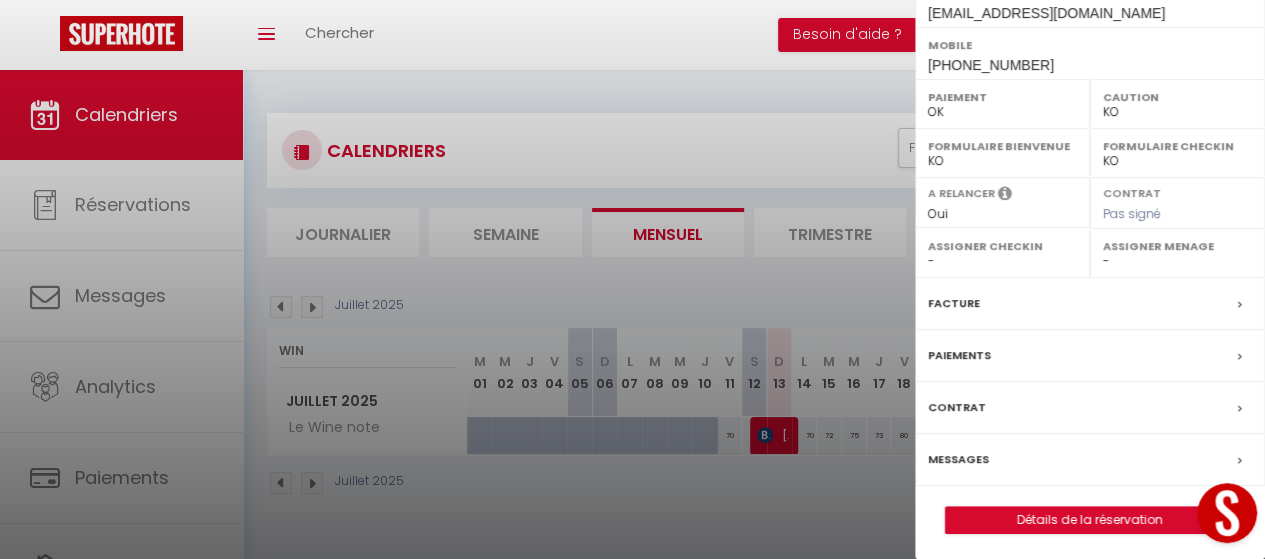 click on "Messages" at bounding box center [958, 459] 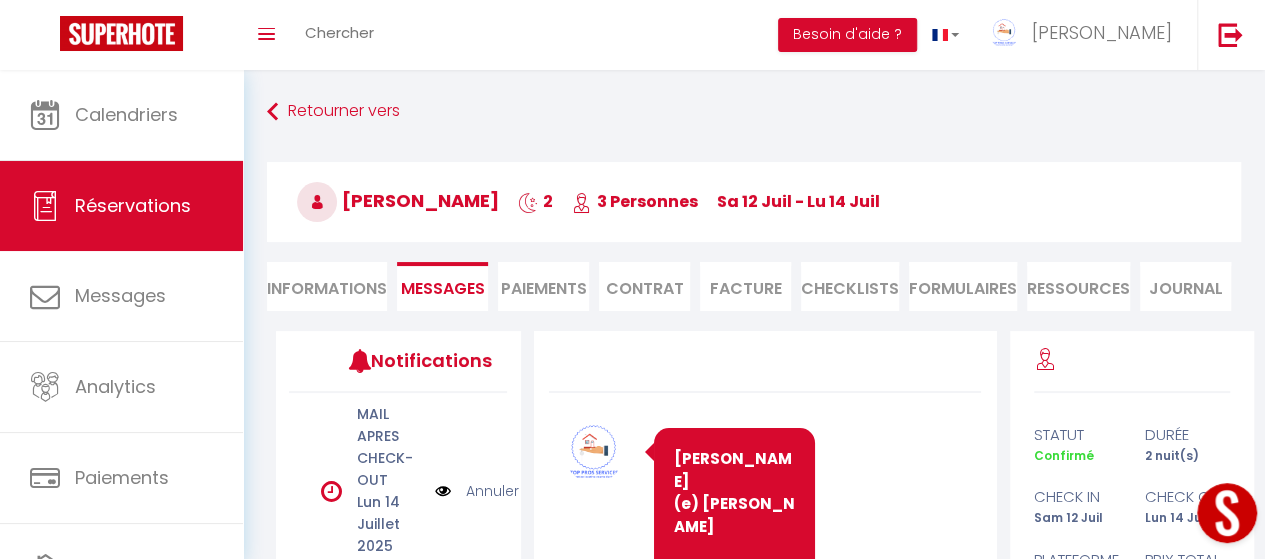 scroll, scrollTop: 3723, scrollLeft: 0, axis: vertical 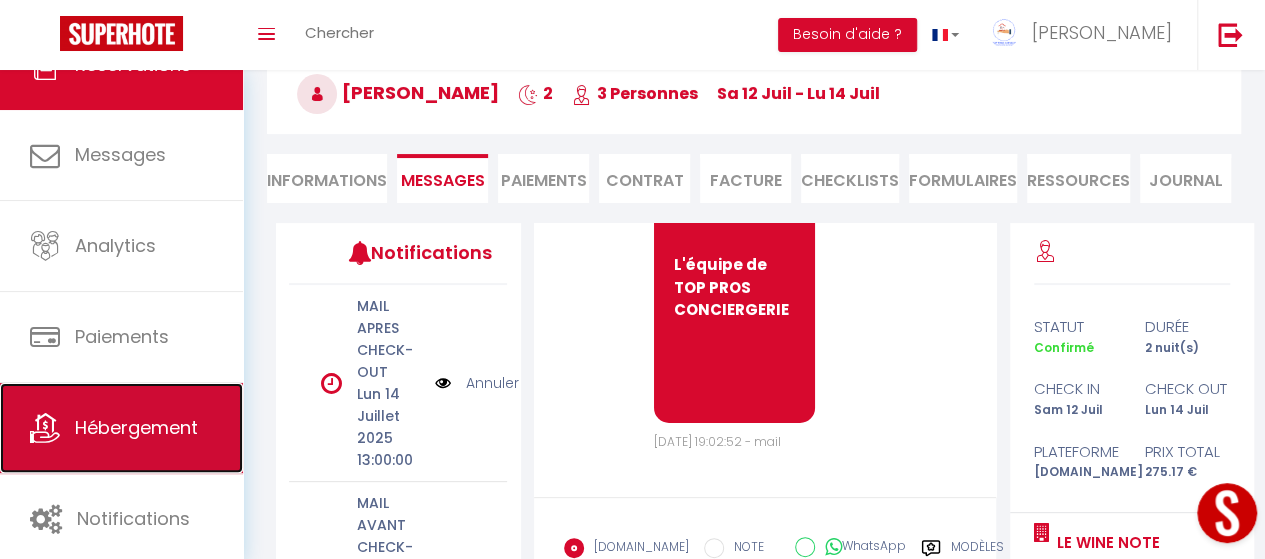 click on "Hébergement" at bounding box center [121, 428] 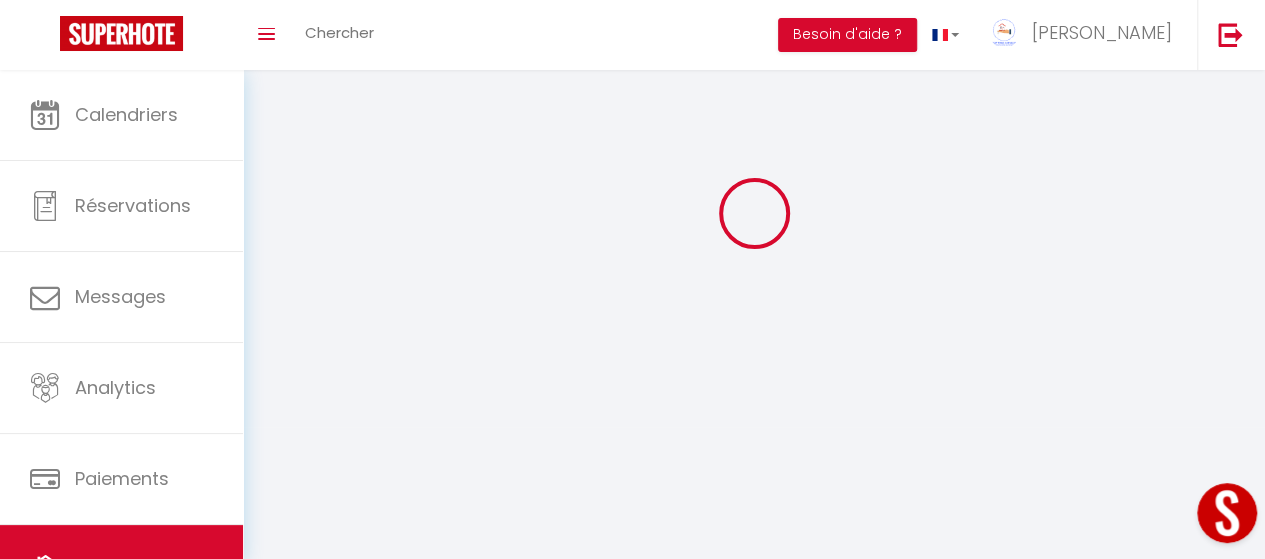 scroll, scrollTop: 0, scrollLeft: 0, axis: both 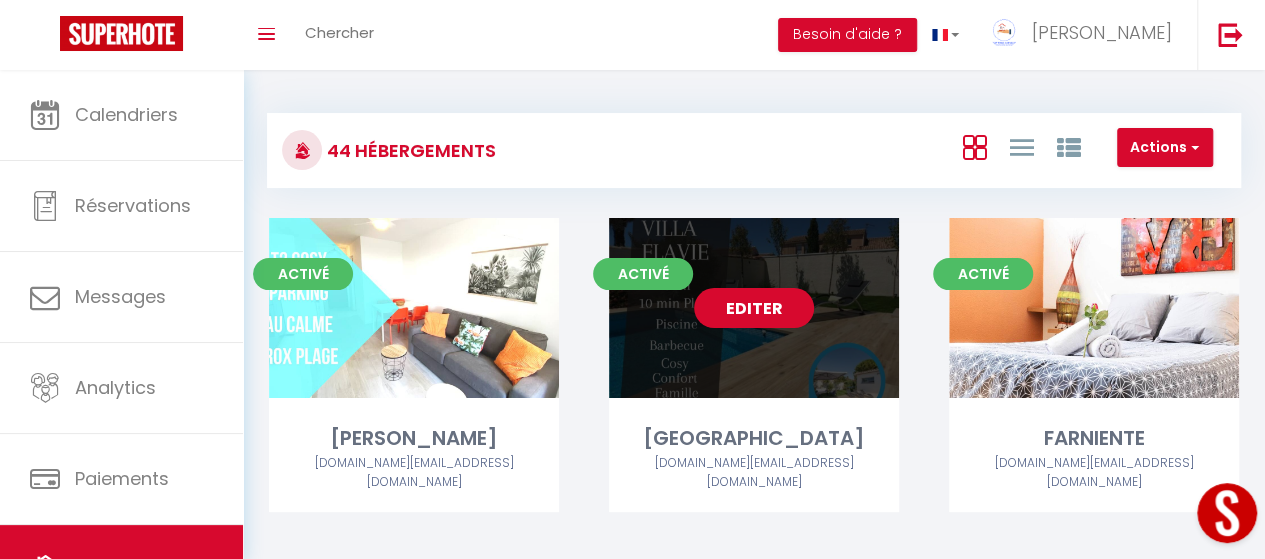 click on "Editer" at bounding box center [754, 308] 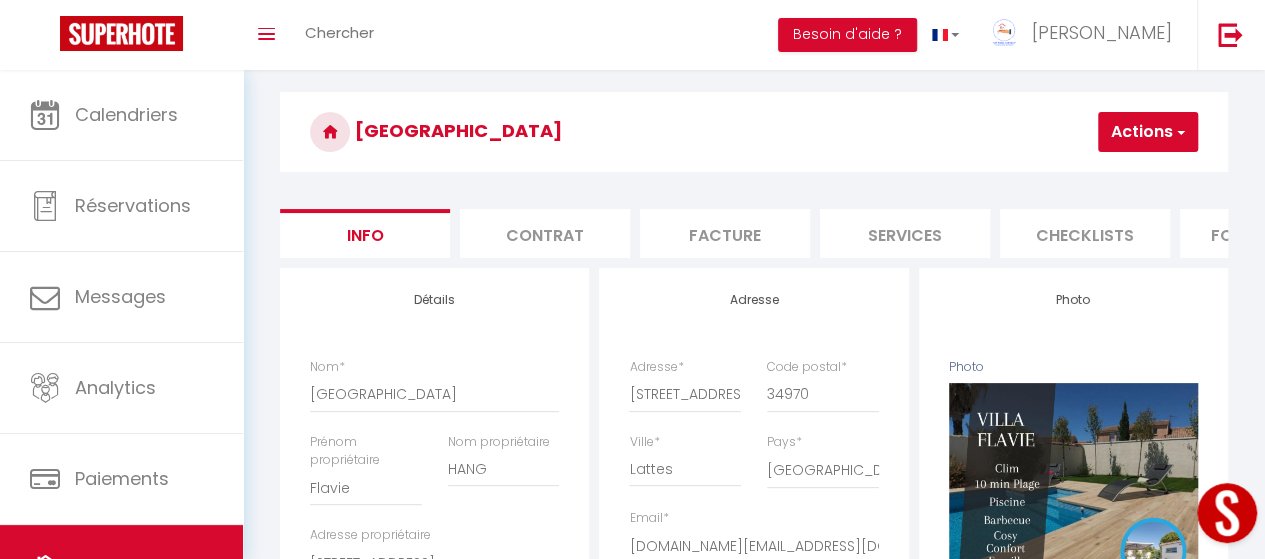 scroll, scrollTop: 79, scrollLeft: 0, axis: vertical 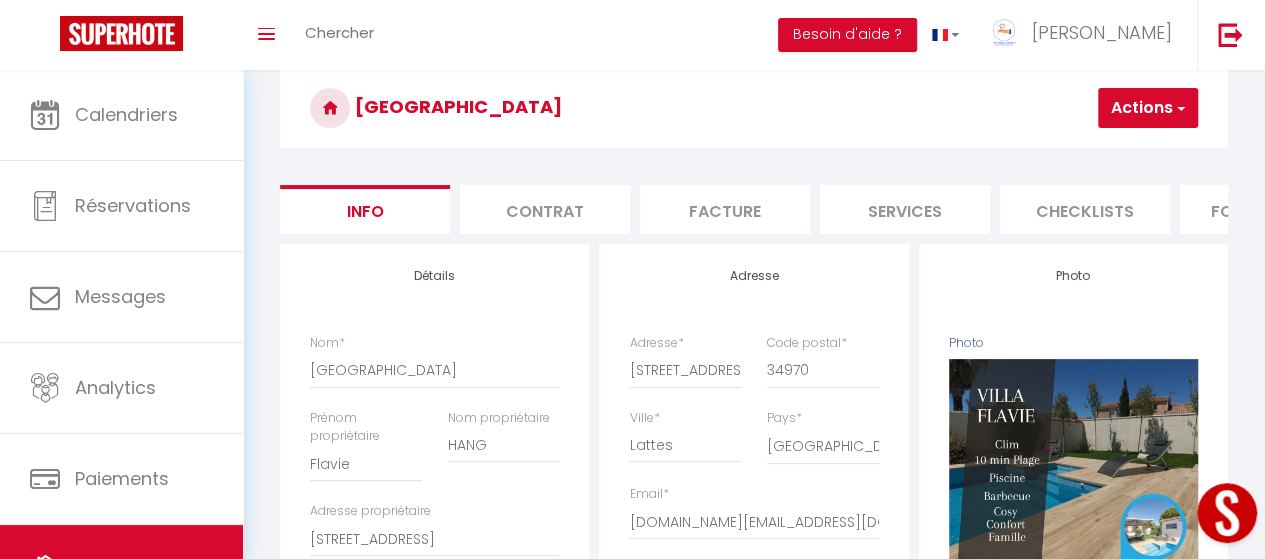 drag, startPoint x: 1008, startPoint y: 4, endPoint x: 511, endPoint y: 37, distance: 498.09436 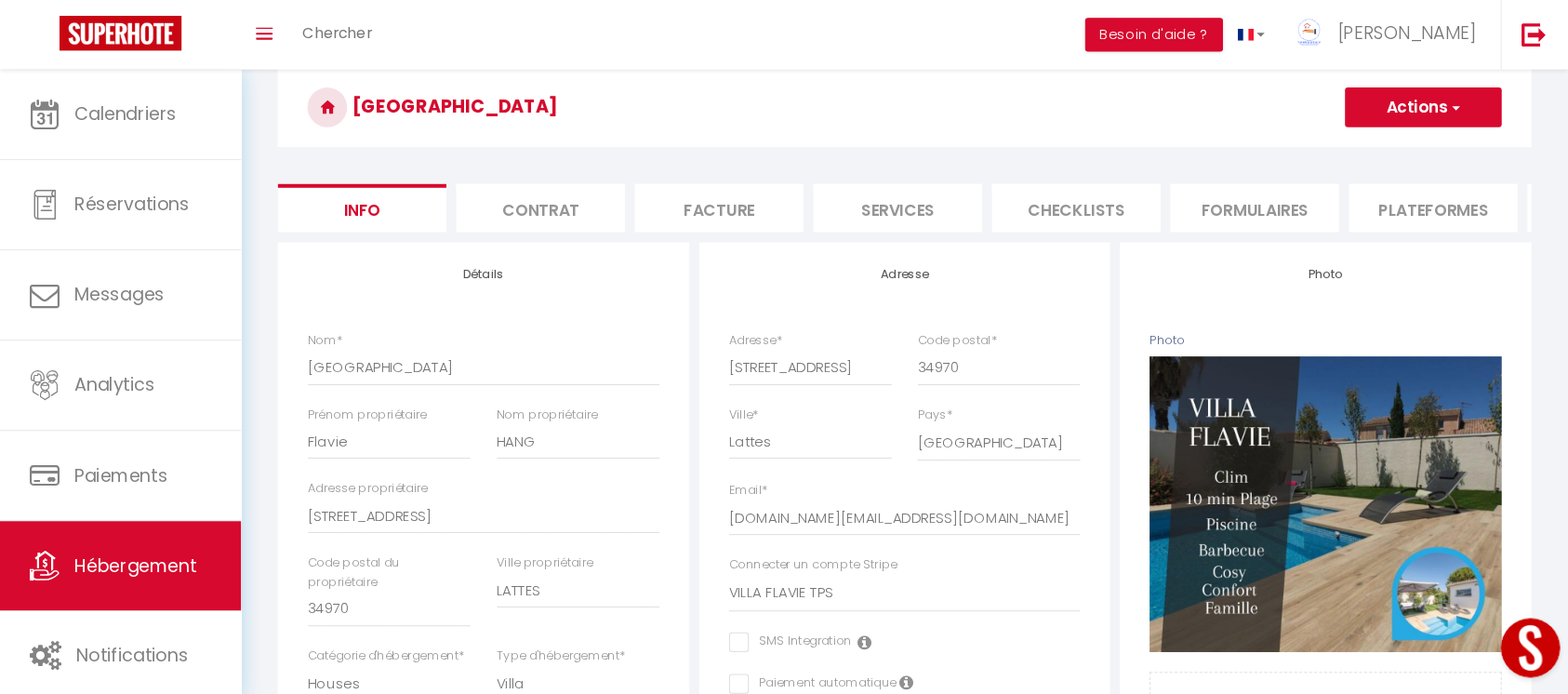 scroll, scrollTop: 73, scrollLeft: 0, axis: vertical 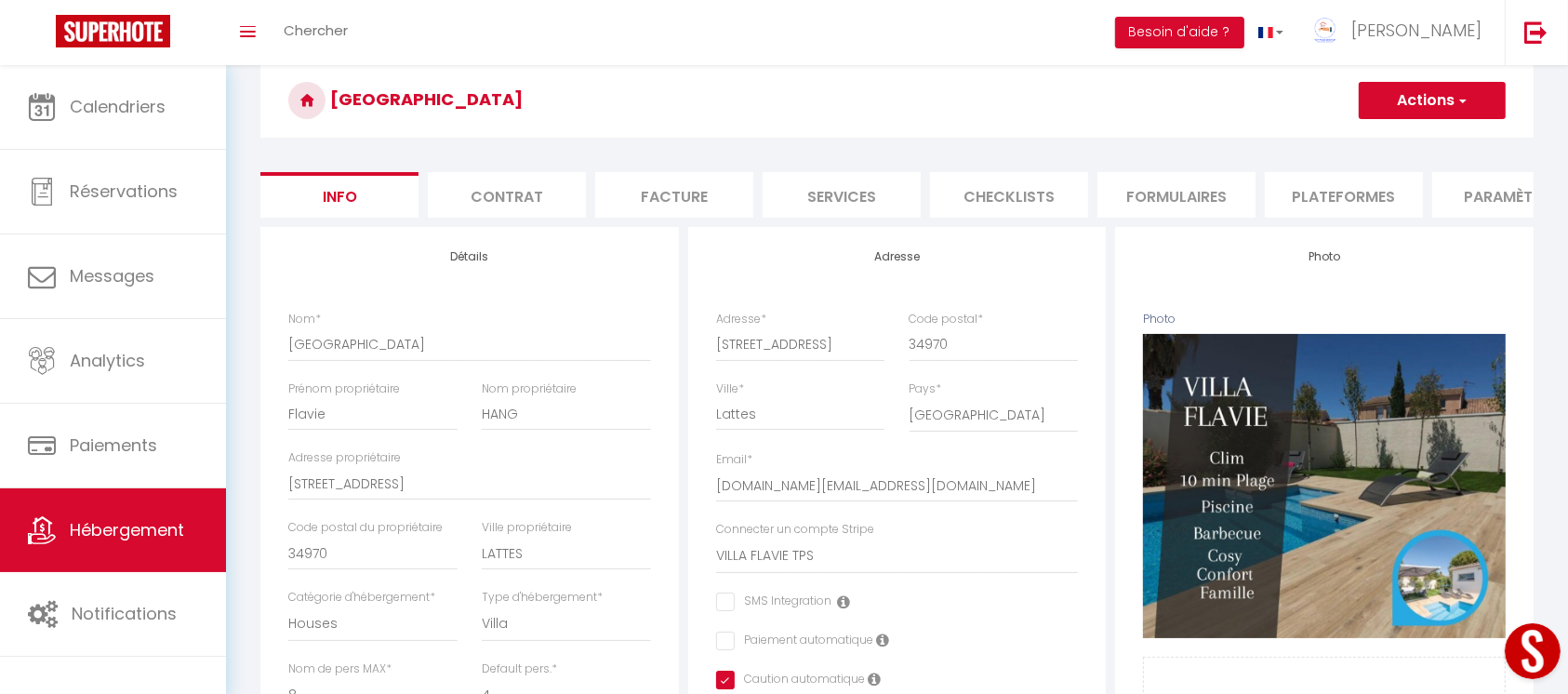 drag, startPoint x: 516, startPoint y: 9, endPoint x: 628, endPoint y: 66, distance: 125.6702 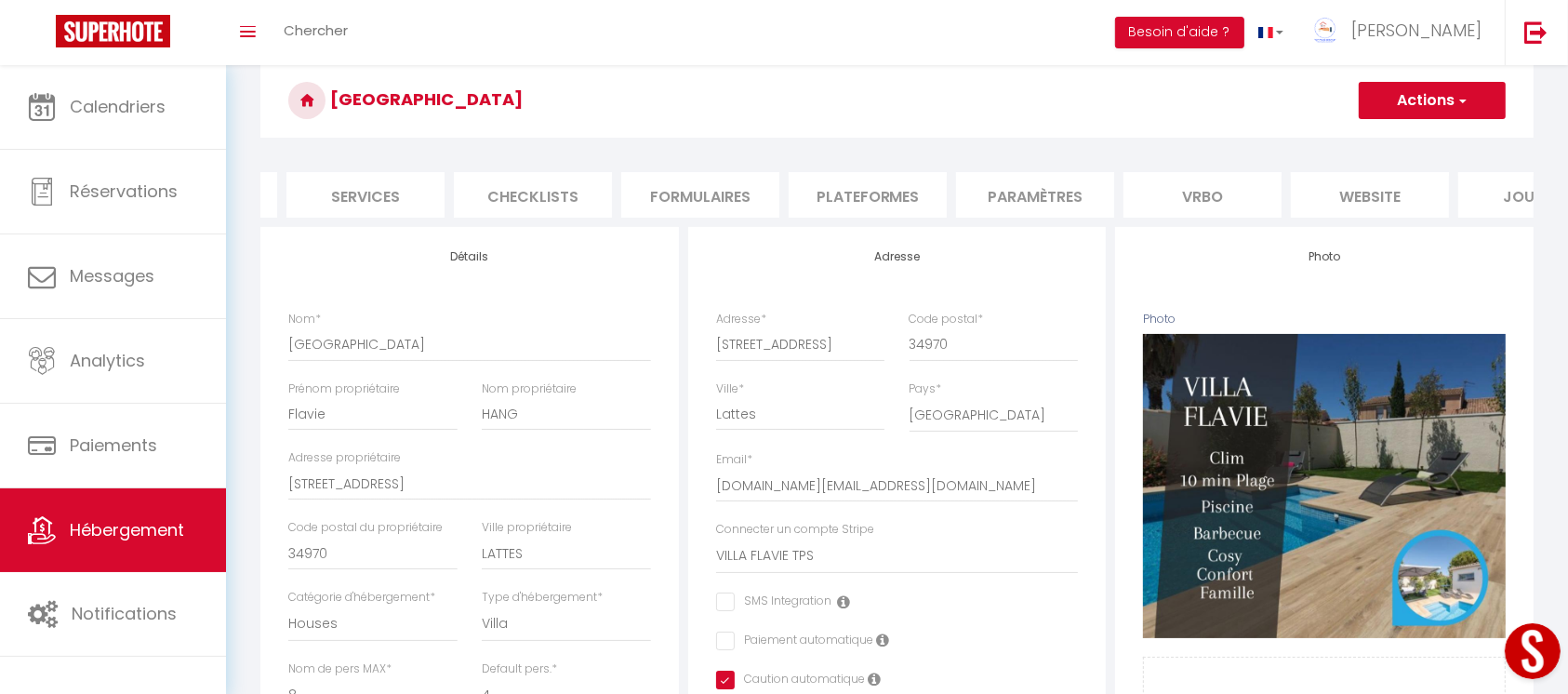 scroll, scrollTop: 0, scrollLeft: 484, axis: horizontal 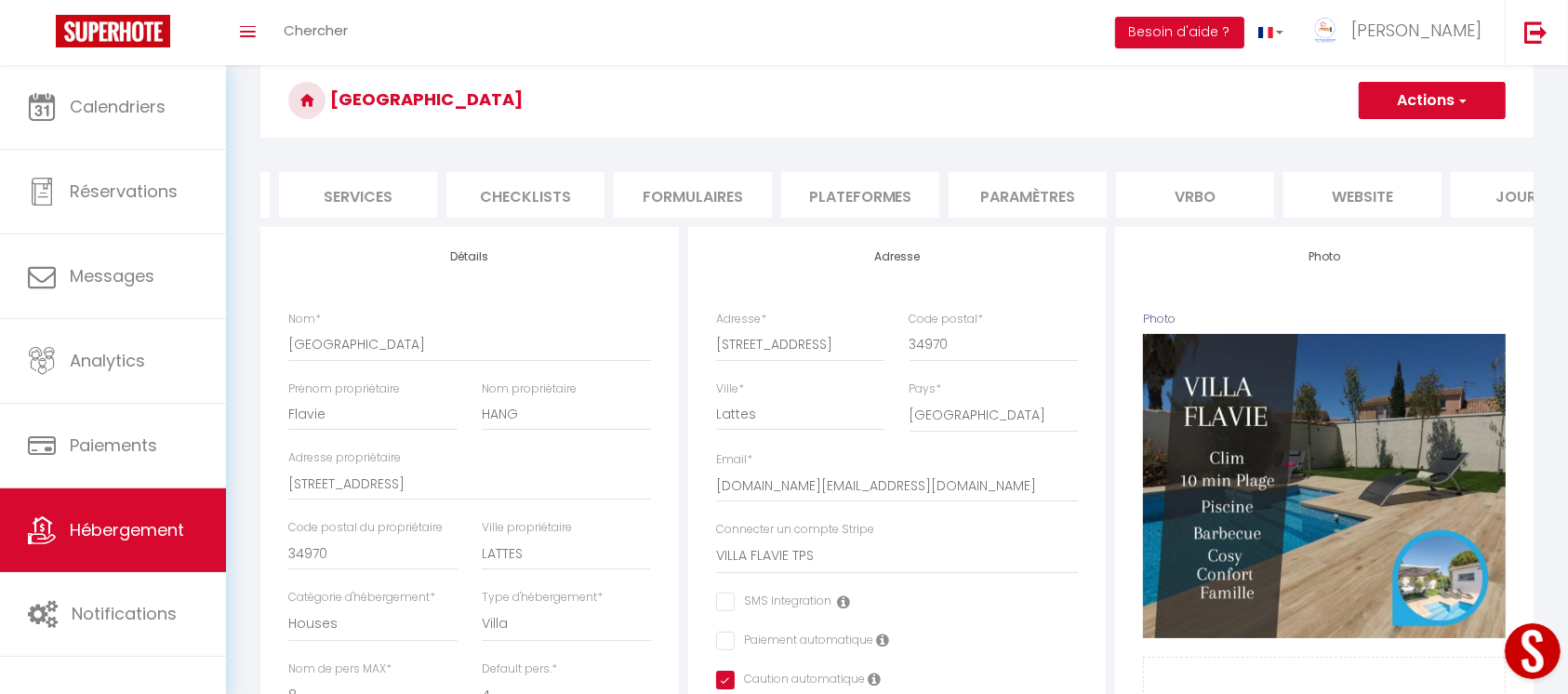 click on "Vrbo" at bounding box center (1195, 194) 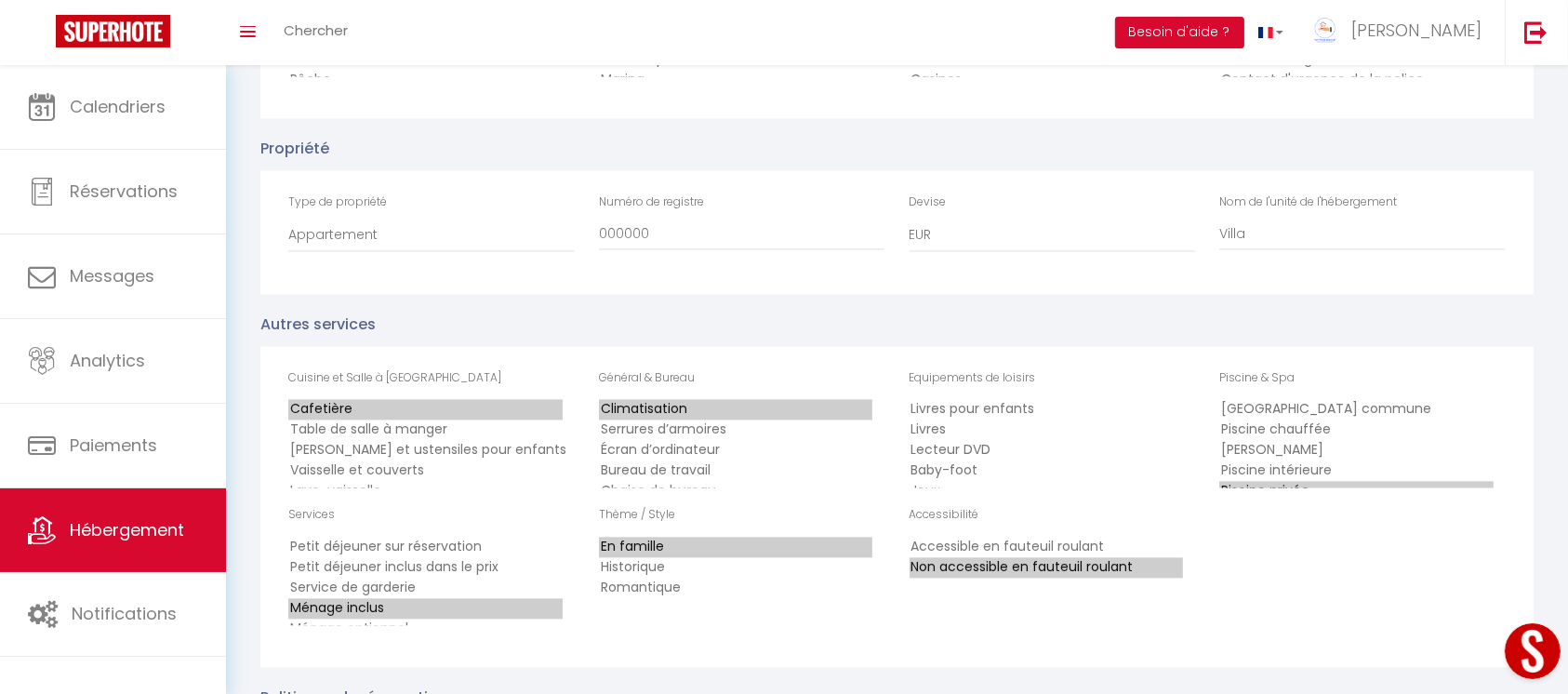 scroll, scrollTop: 3829, scrollLeft: 0, axis: vertical 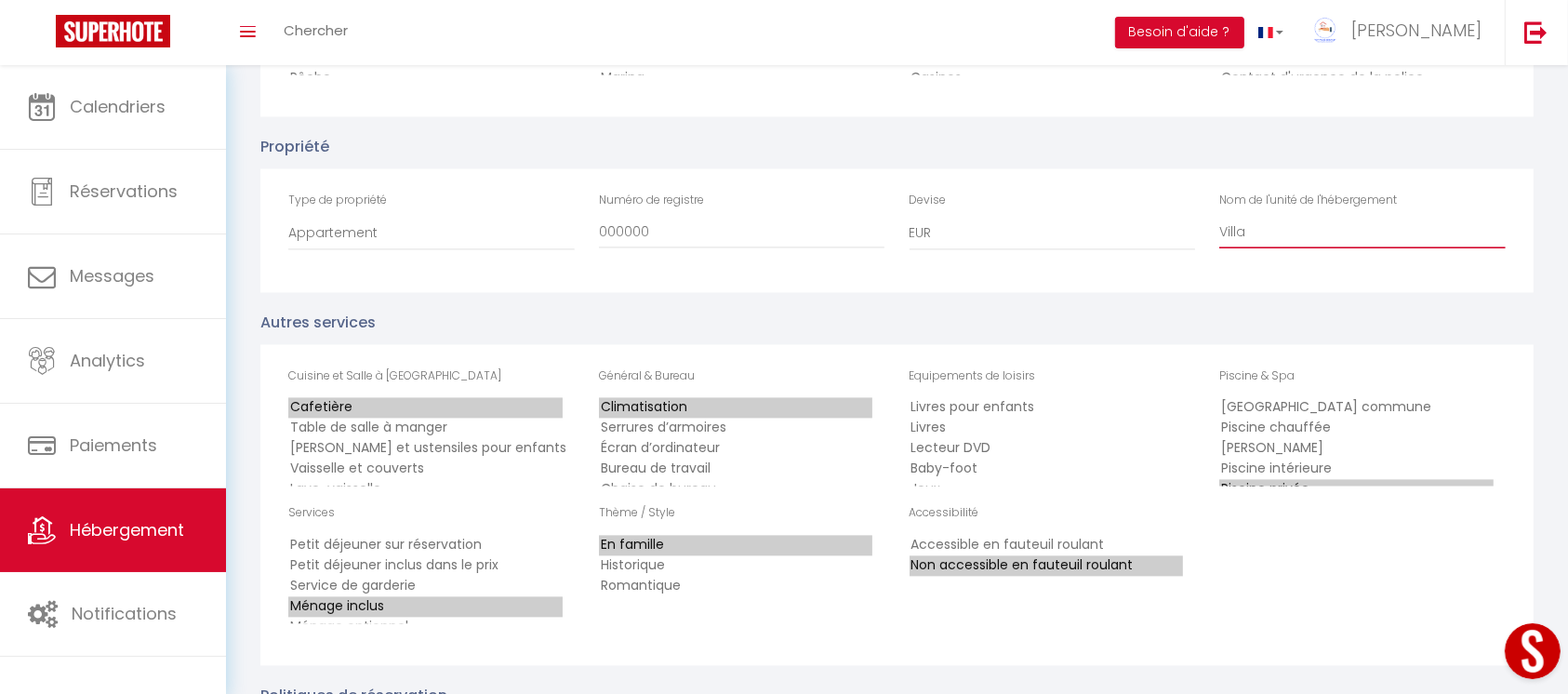click on "Villa" at bounding box center (1362, 232) 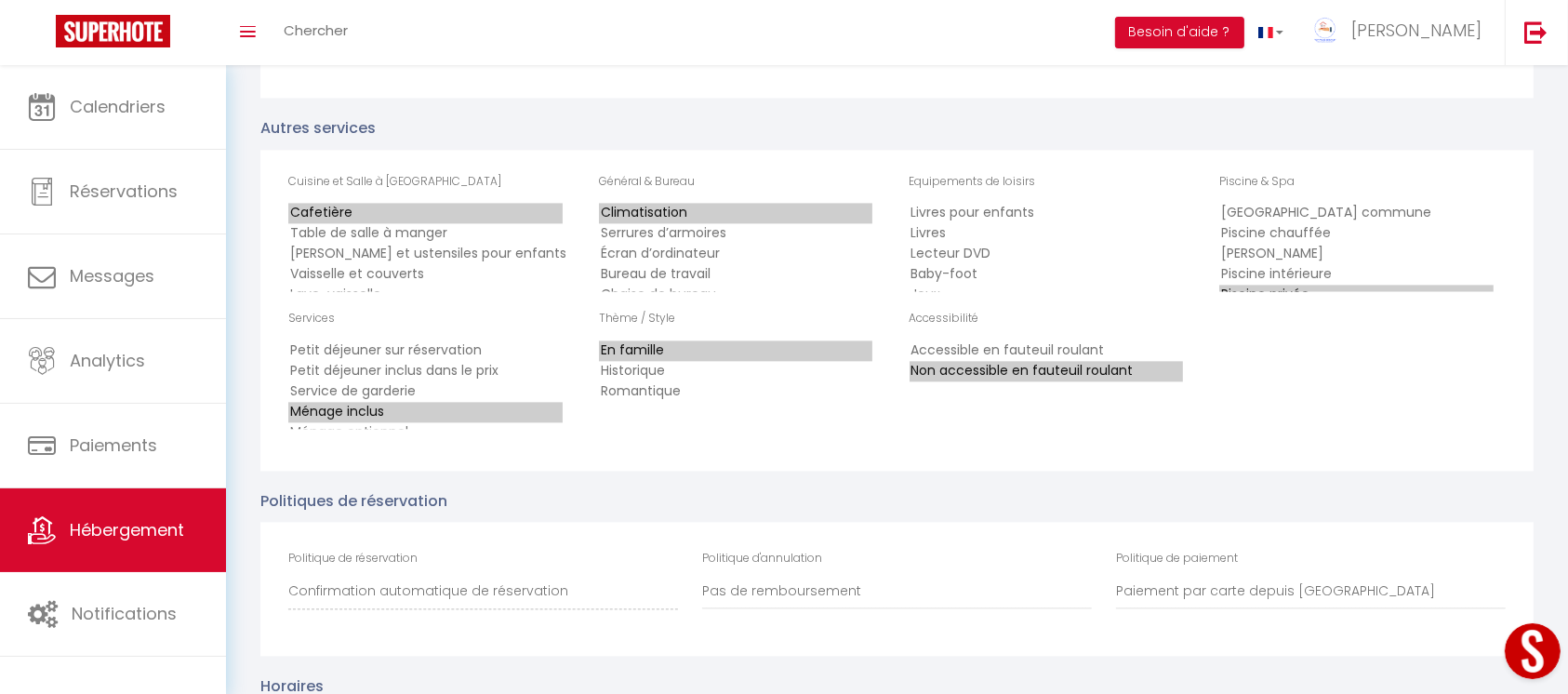 scroll, scrollTop: 4025, scrollLeft: 0, axis: vertical 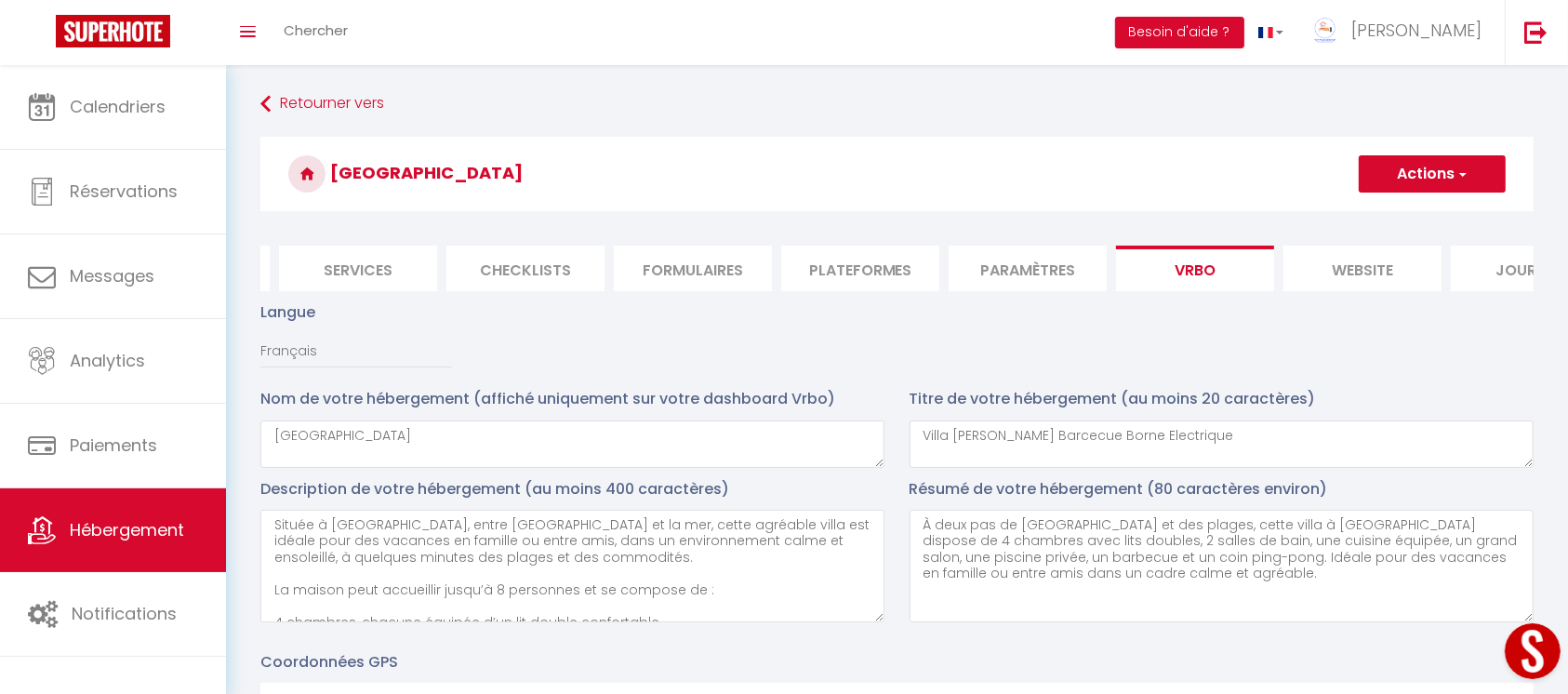click on "Actions" at bounding box center [1432, 174] 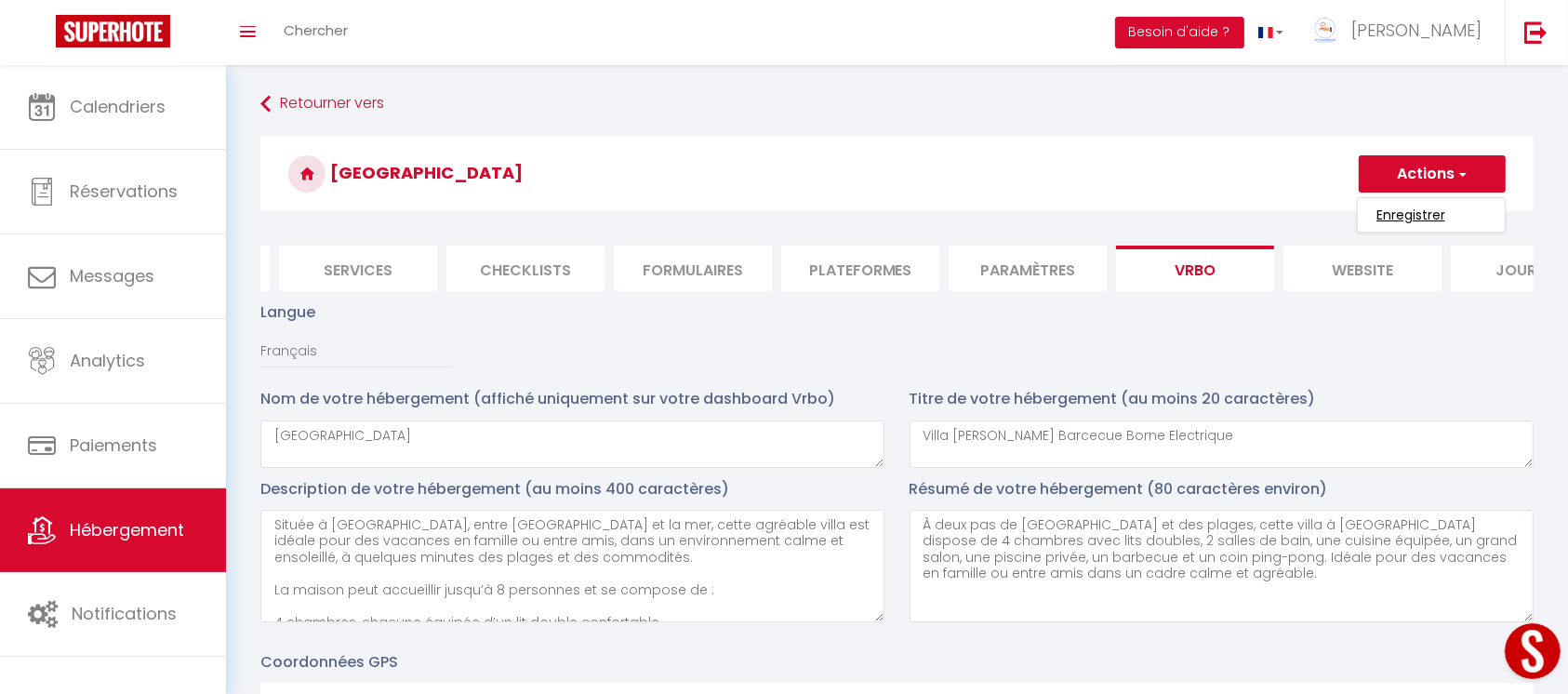 click on "Enregistrer" at bounding box center [1411, 215] 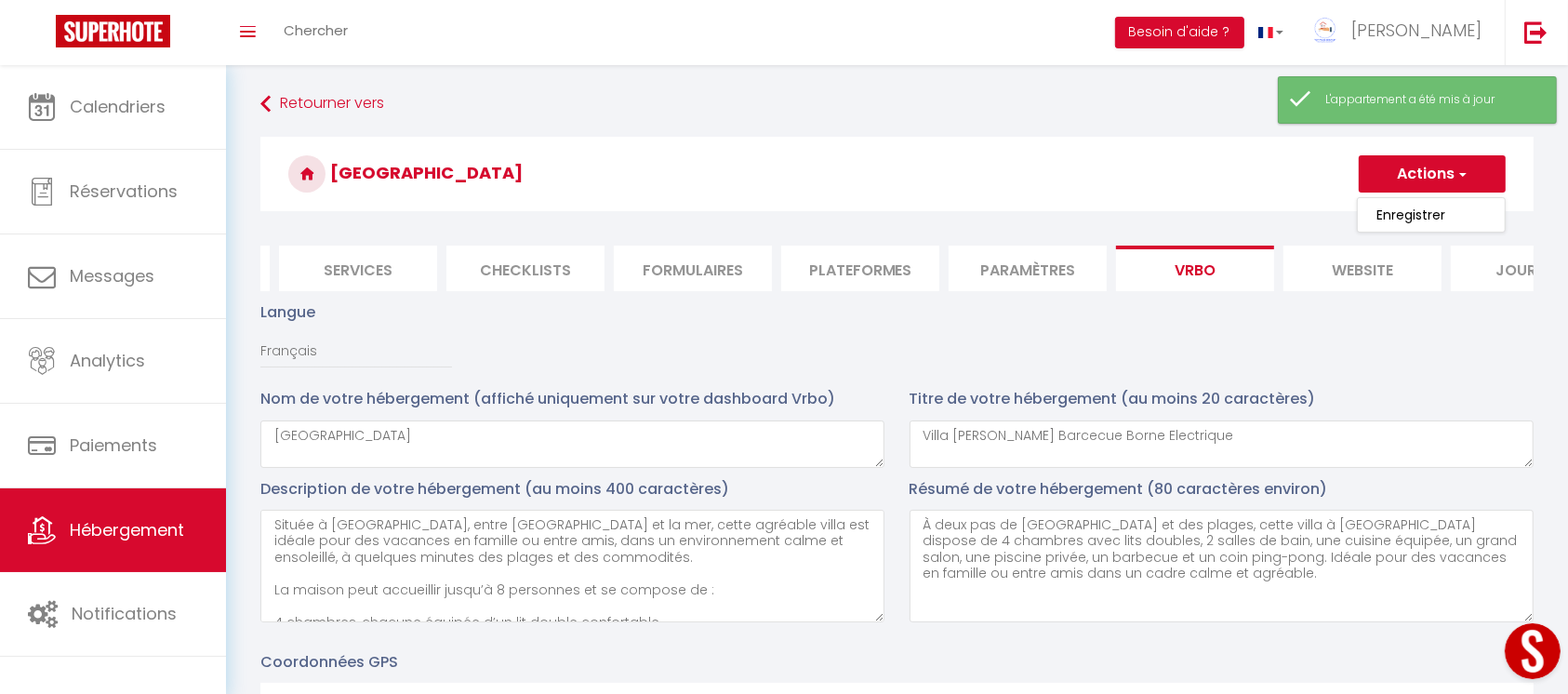 click on "[GEOGRAPHIC_DATA]" at bounding box center [897, 174] 